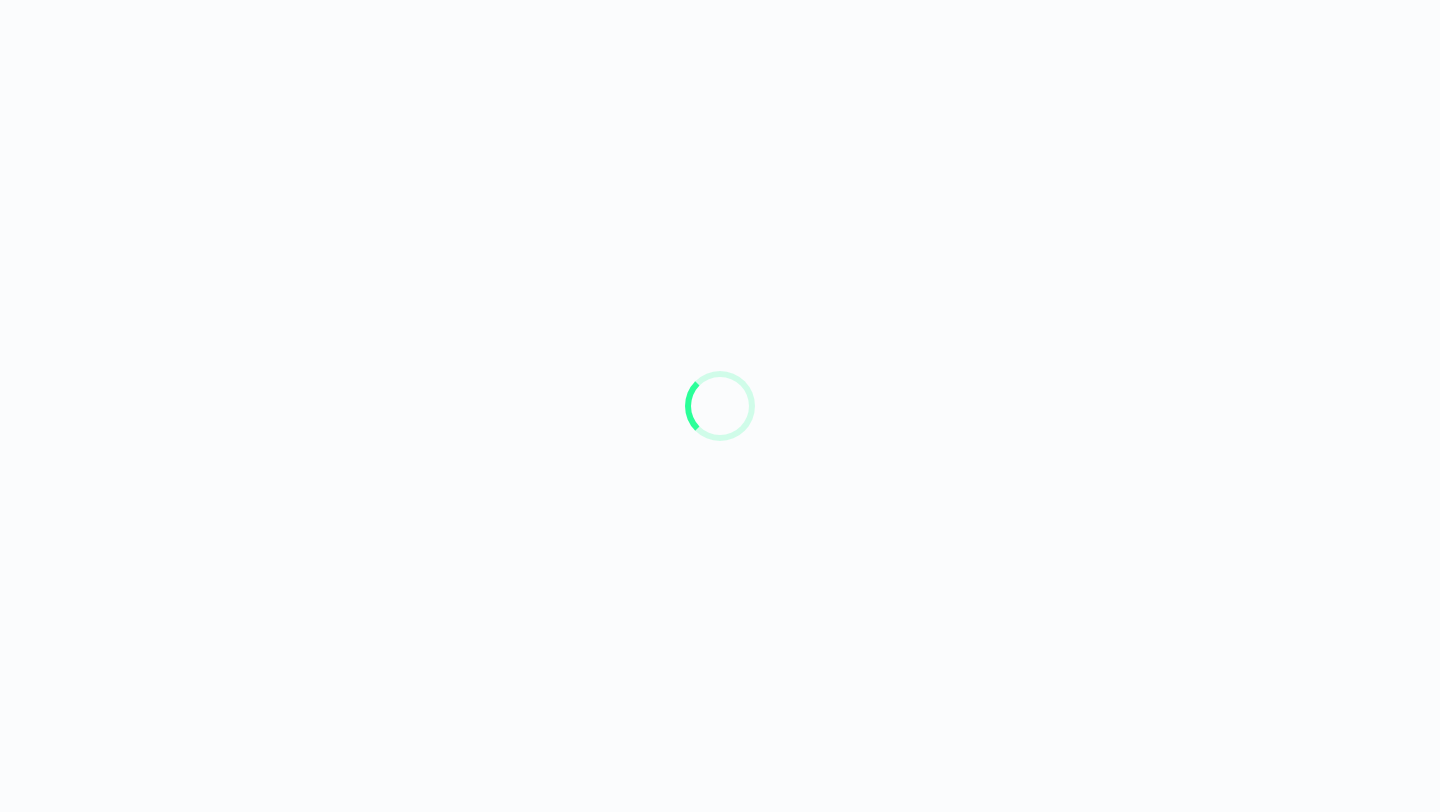 scroll, scrollTop: 0, scrollLeft: 0, axis: both 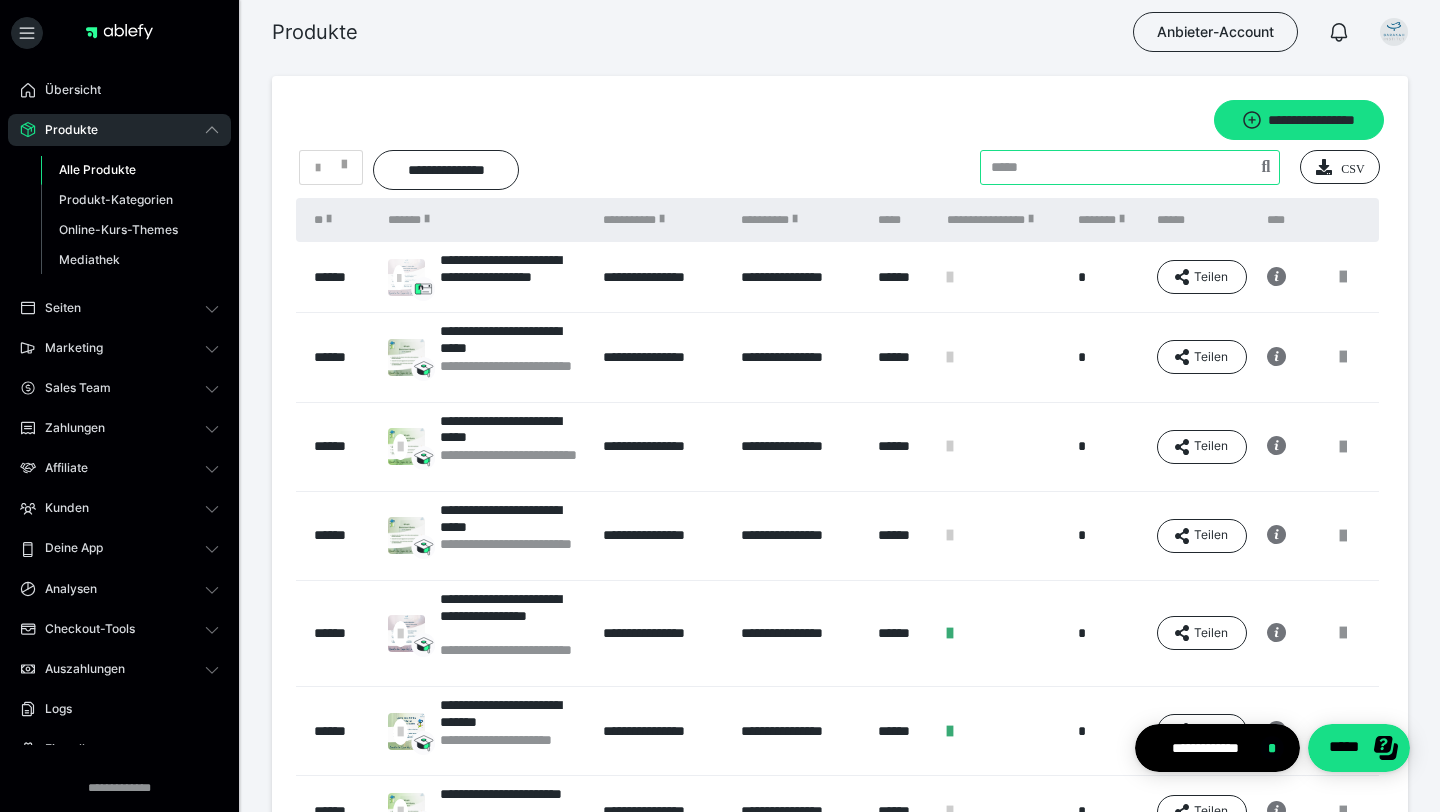 click at bounding box center (1130, 167) 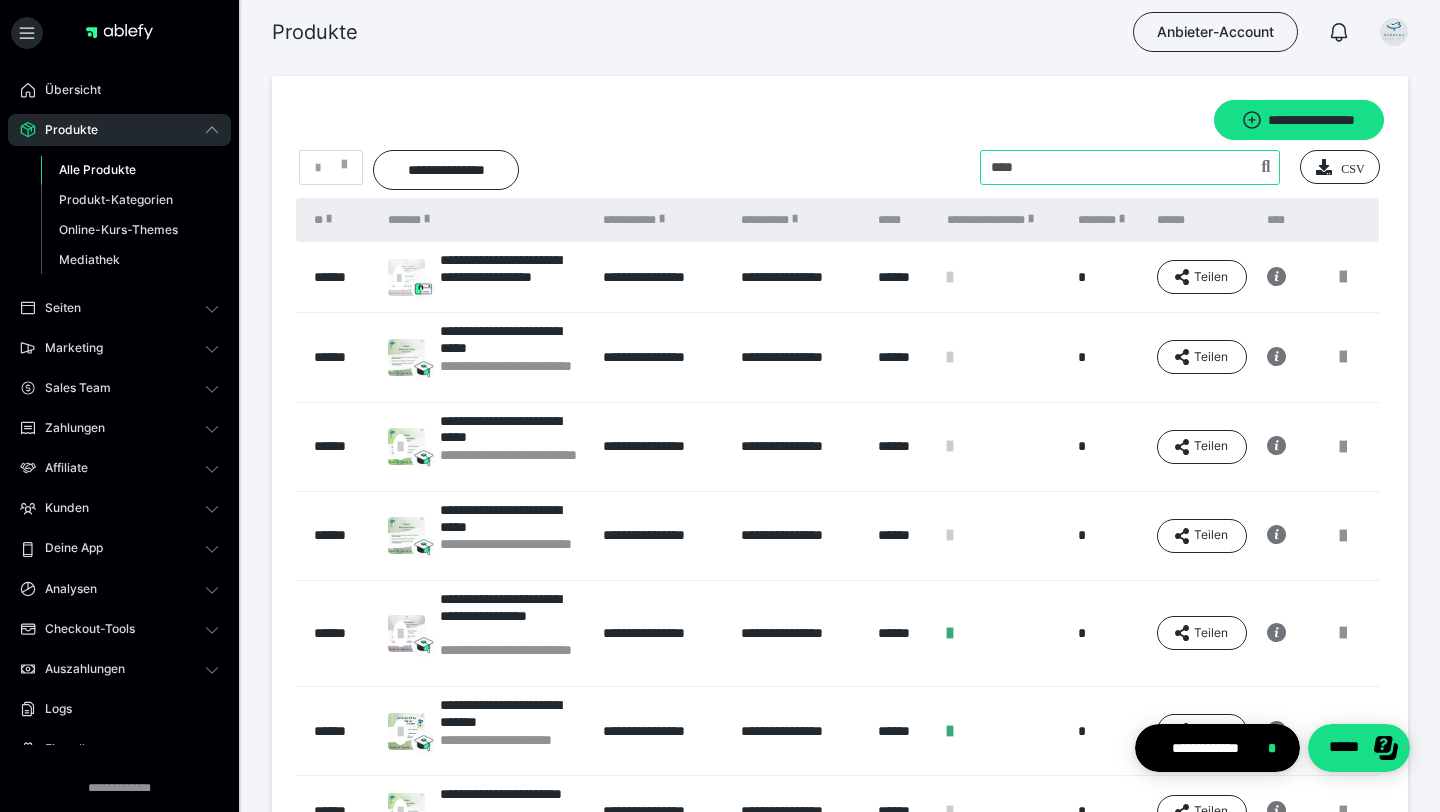 type on "****" 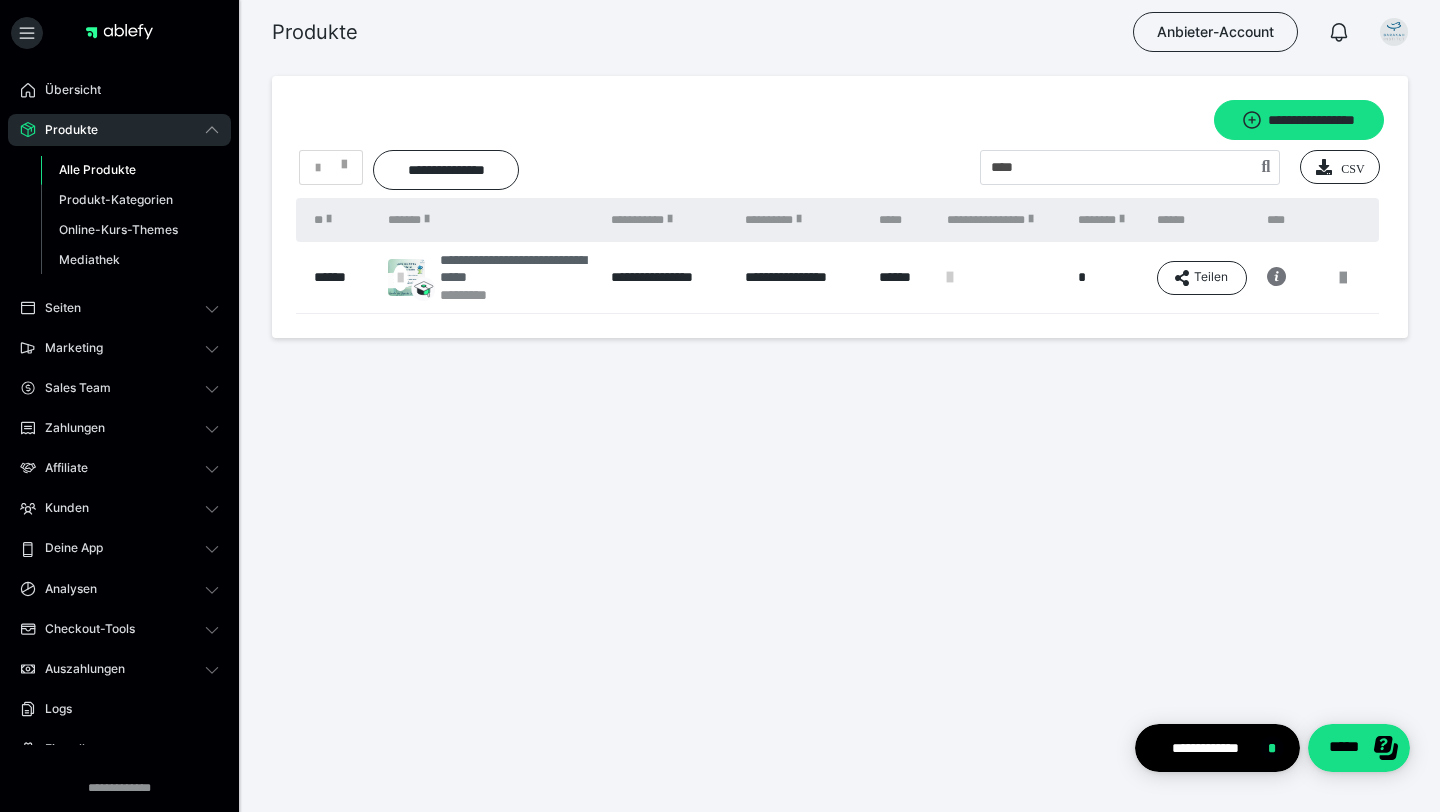click on "**********" at bounding box center (516, 269) 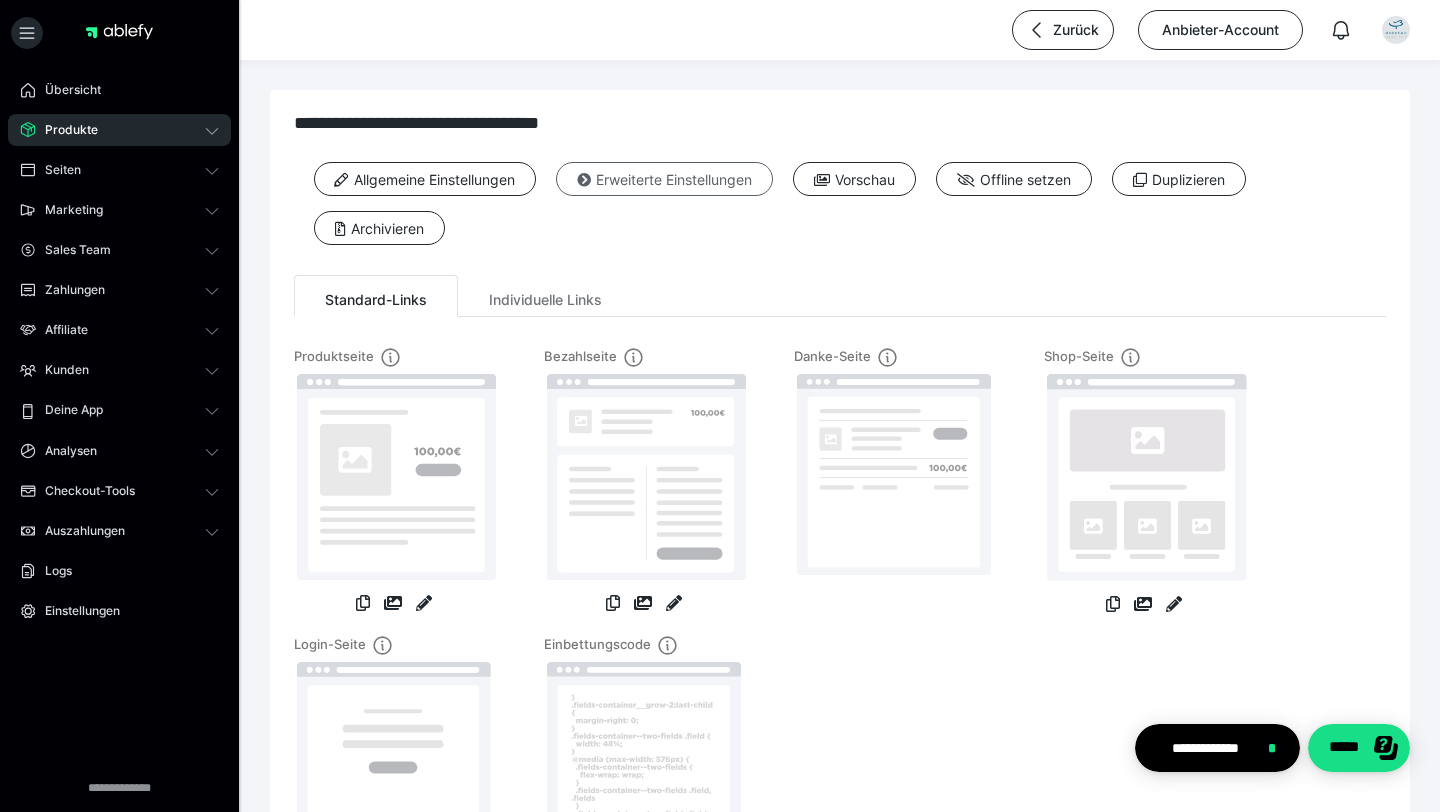 click on "Erweiterte Einstellungen" at bounding box center (664, 179) 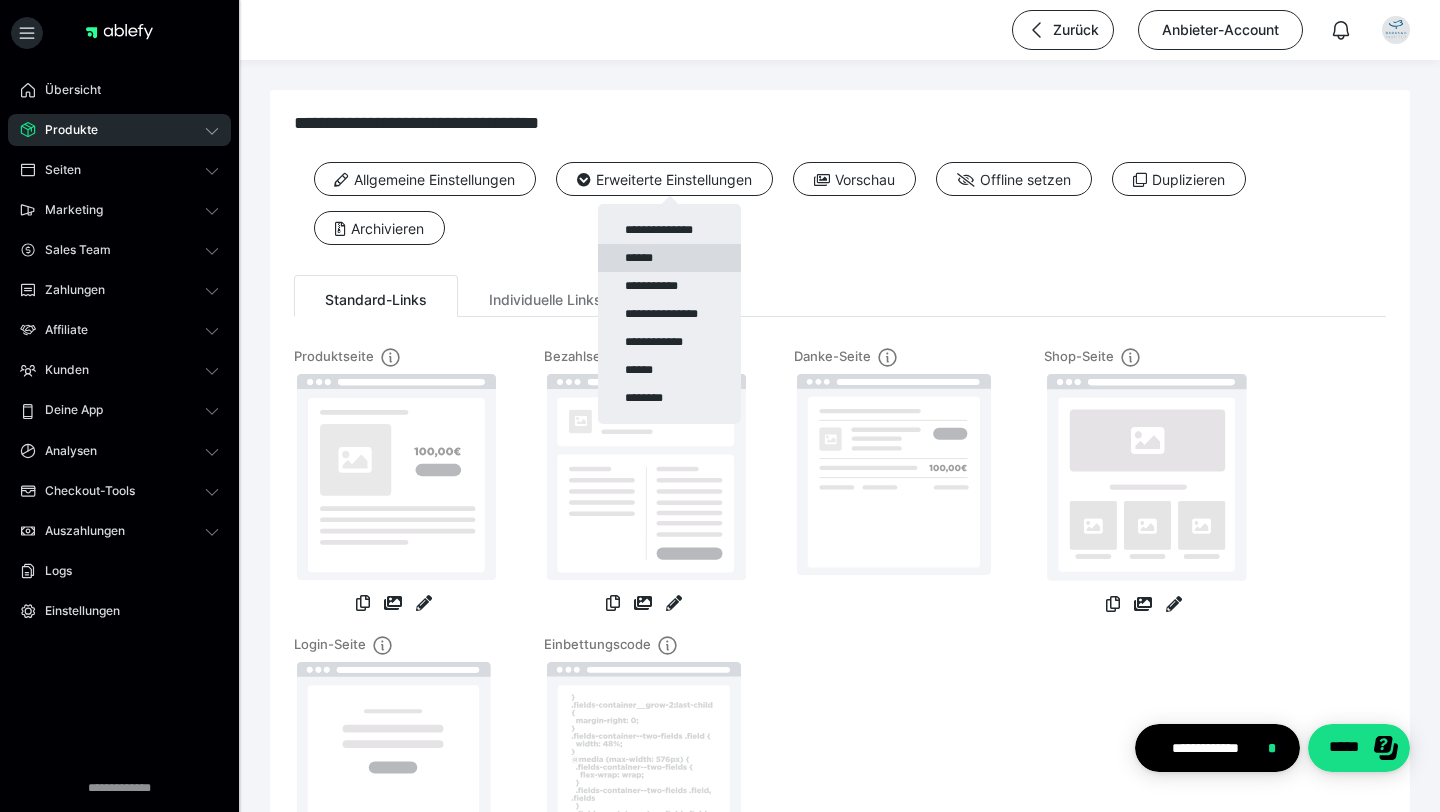 click on "******" at bounding box center (669, 258) 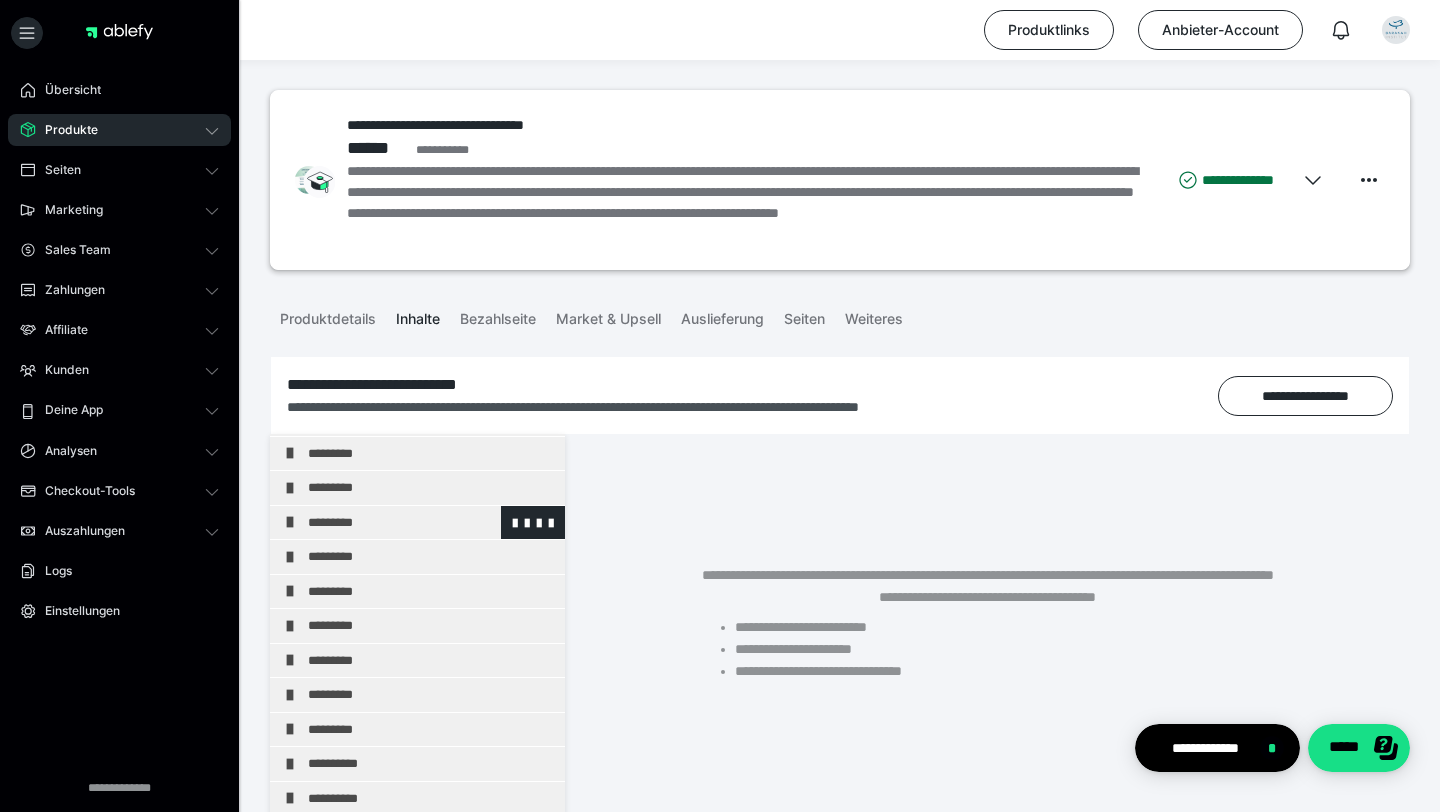 scroll, scrollTop: 27, scrollLeft: 0, axis: vertical 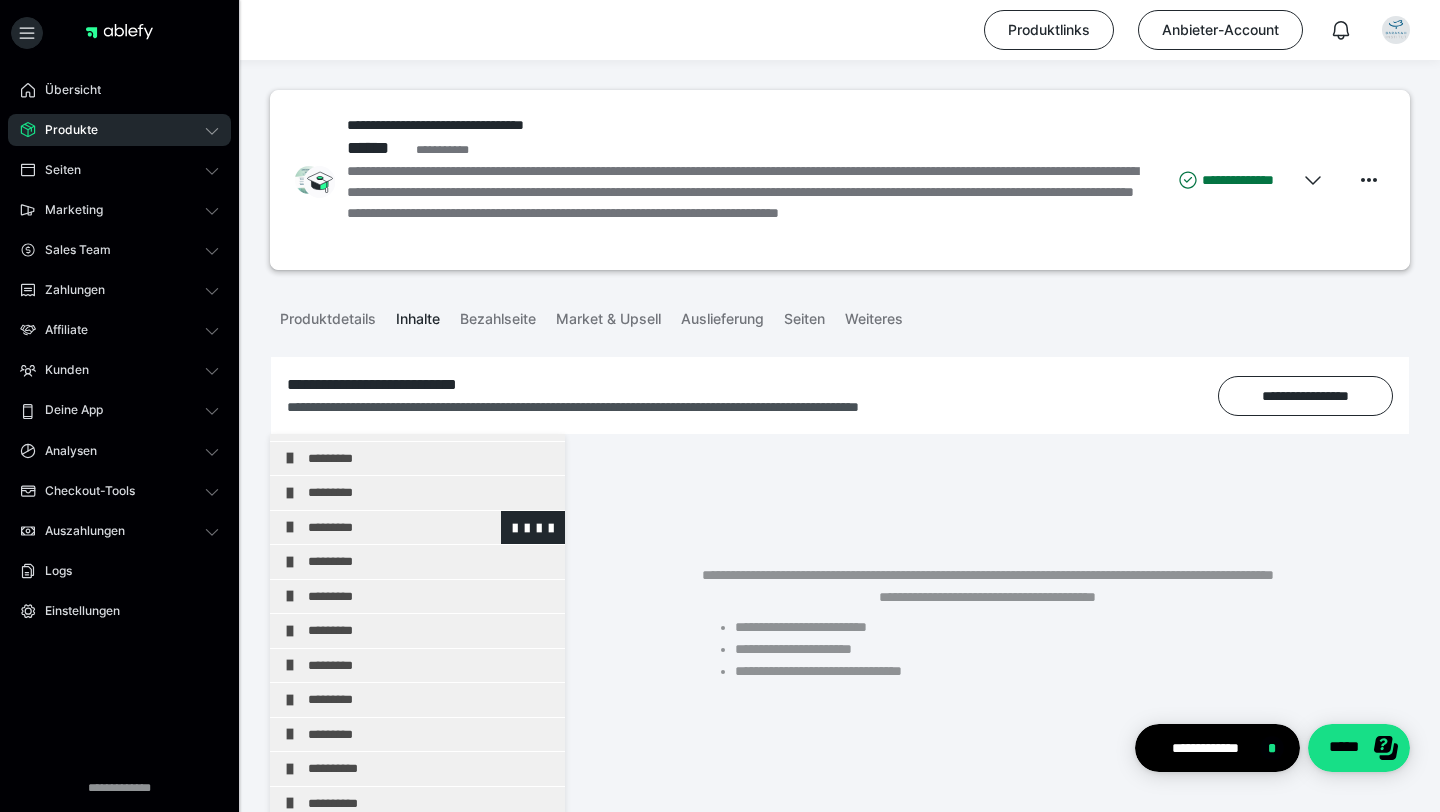 click on "*********" at bounding box center [431, 528] 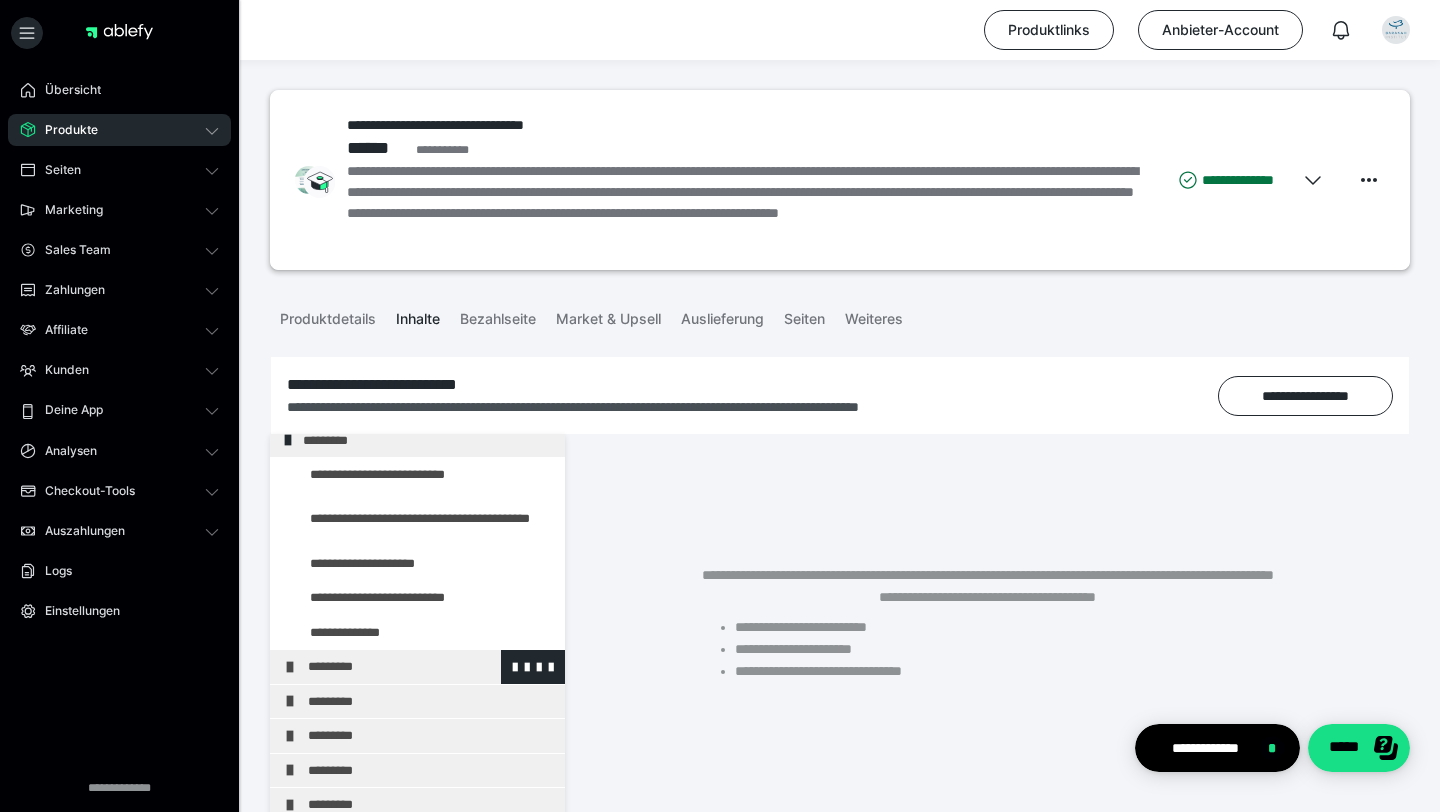 click on "*********" at bounding box center (431, 667) 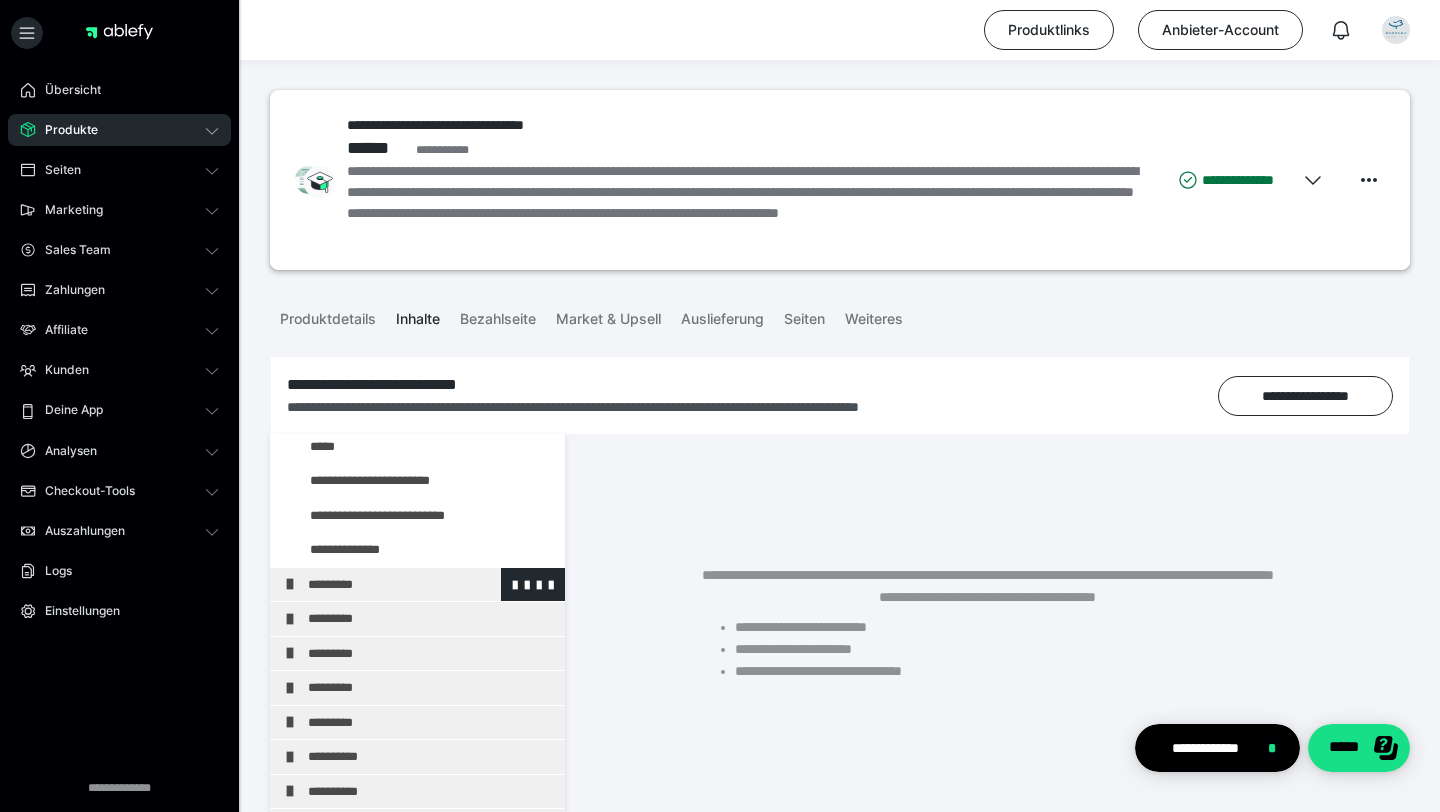 click on "*********" at bounding box center [431, 585] 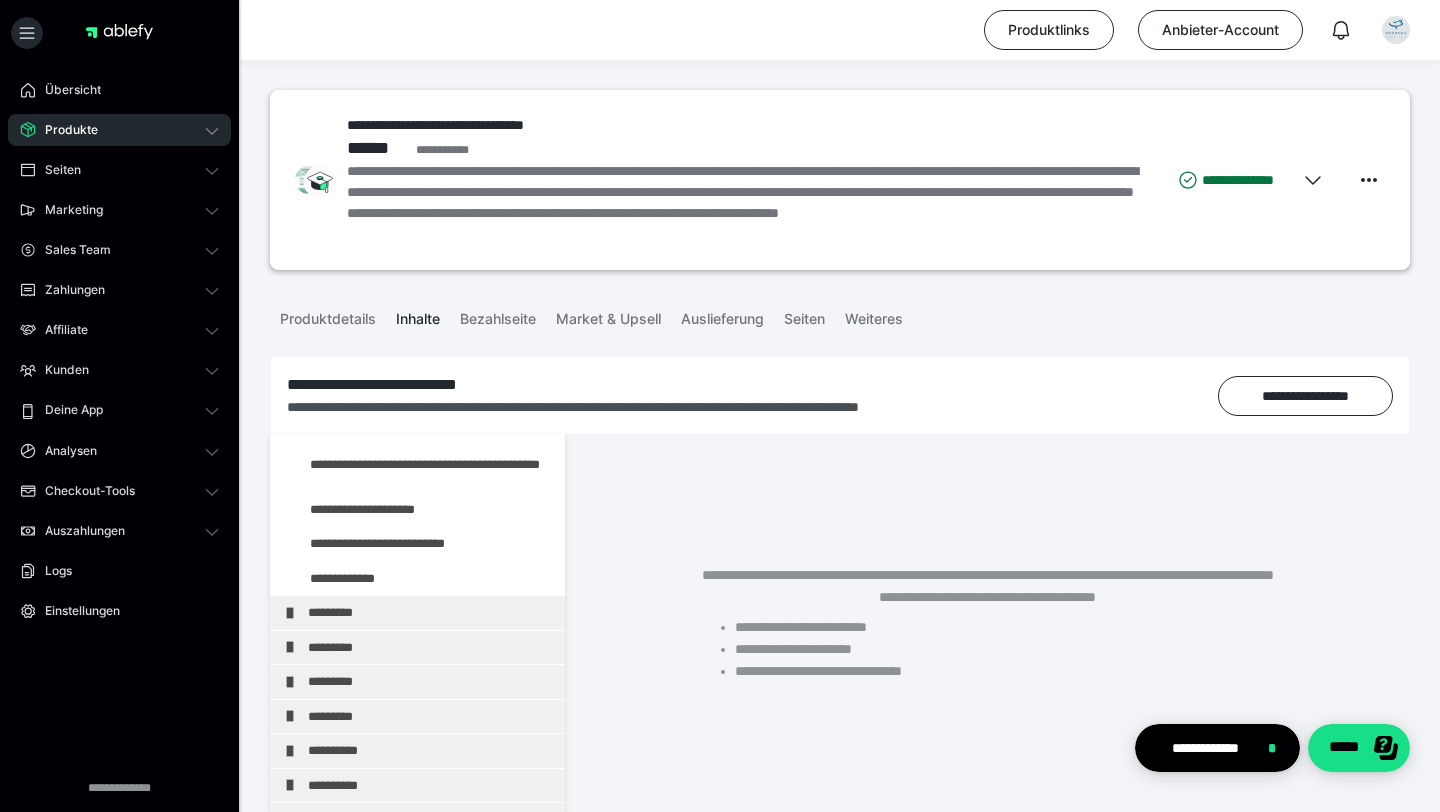 scroll, scrollTop: 672, scrollLeft: 0, axis: vertical 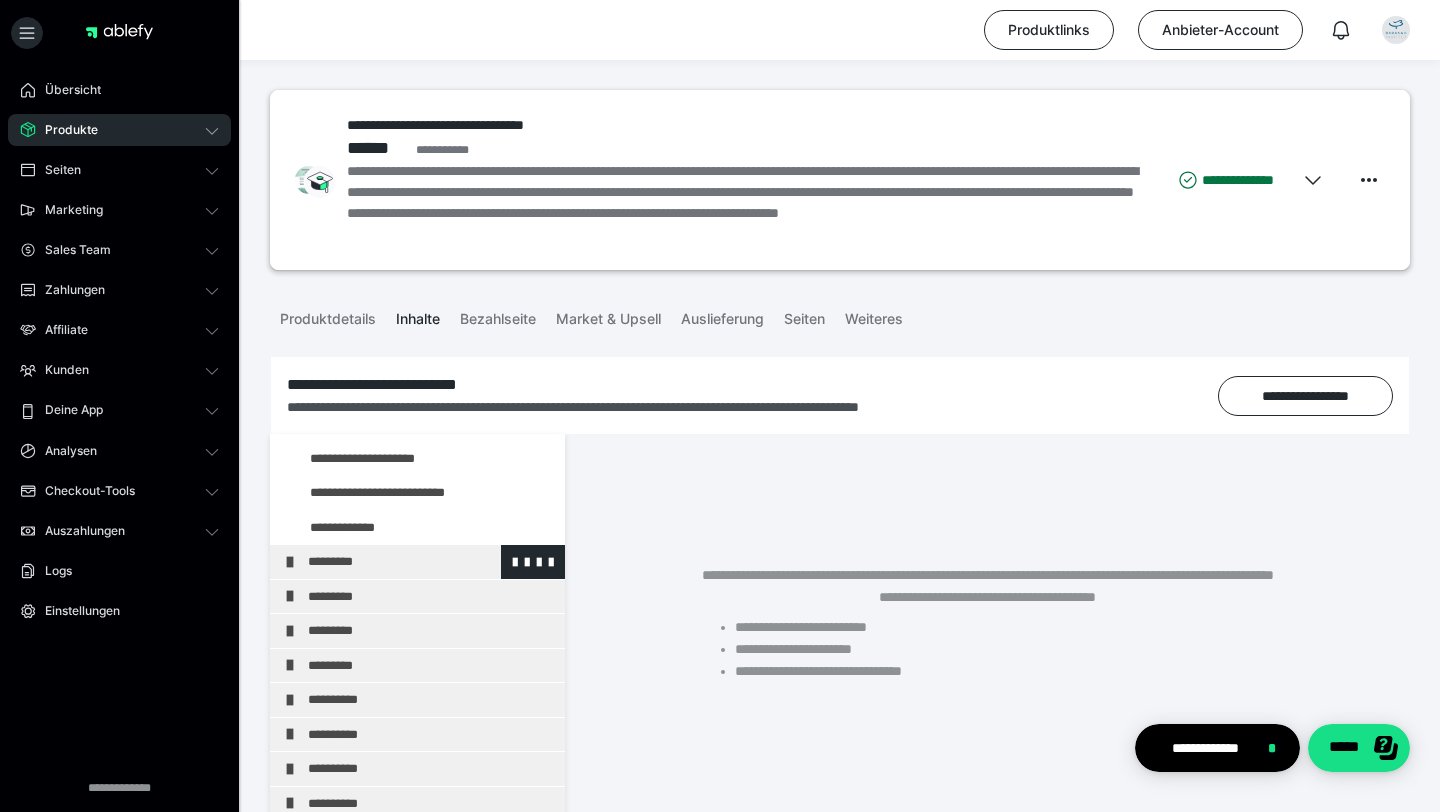 click on "*********" at bounding box center [431, 562] 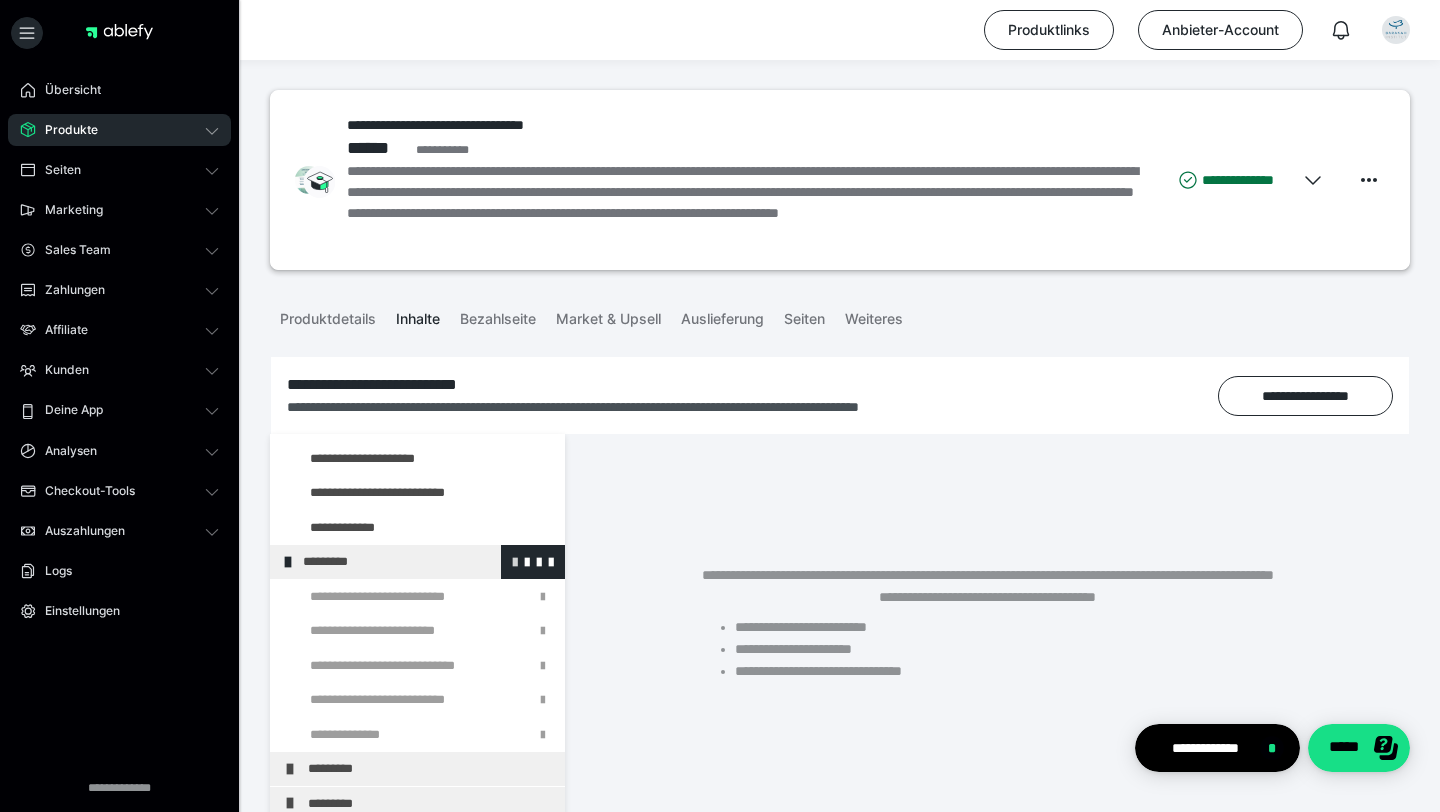 click at bounding box center [515, 561] 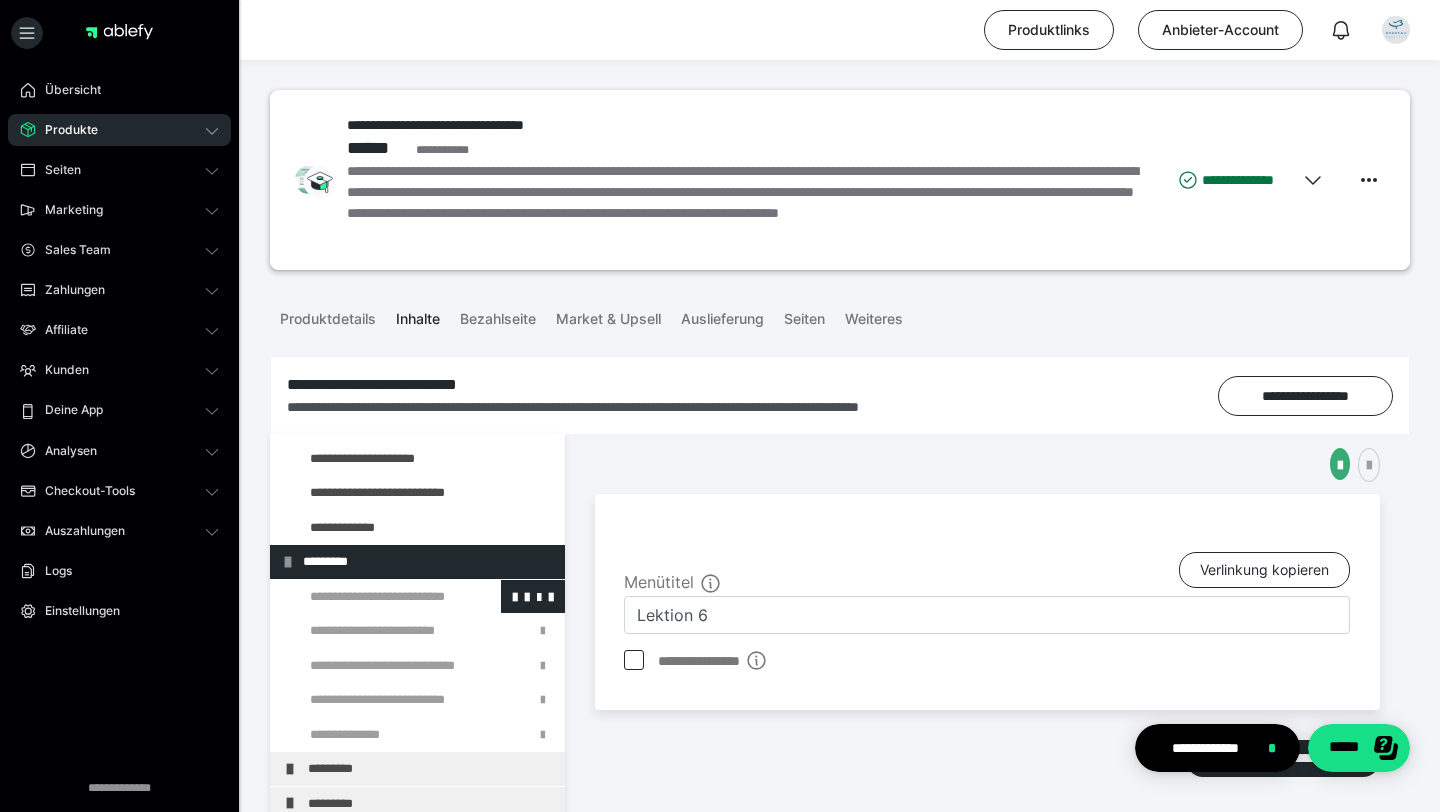 click at bounding box center [375, 597] 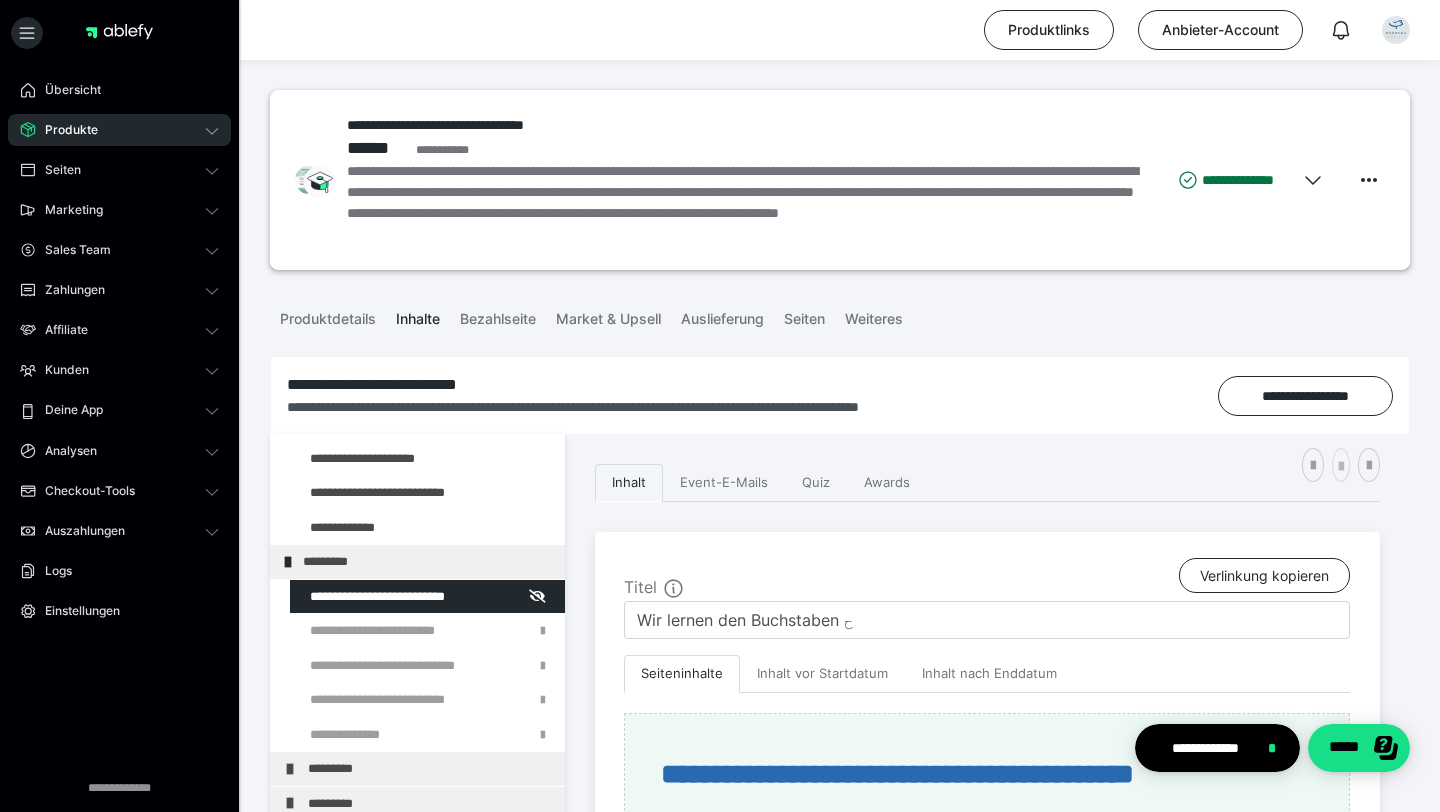 click at bounding box center (1341, 465) 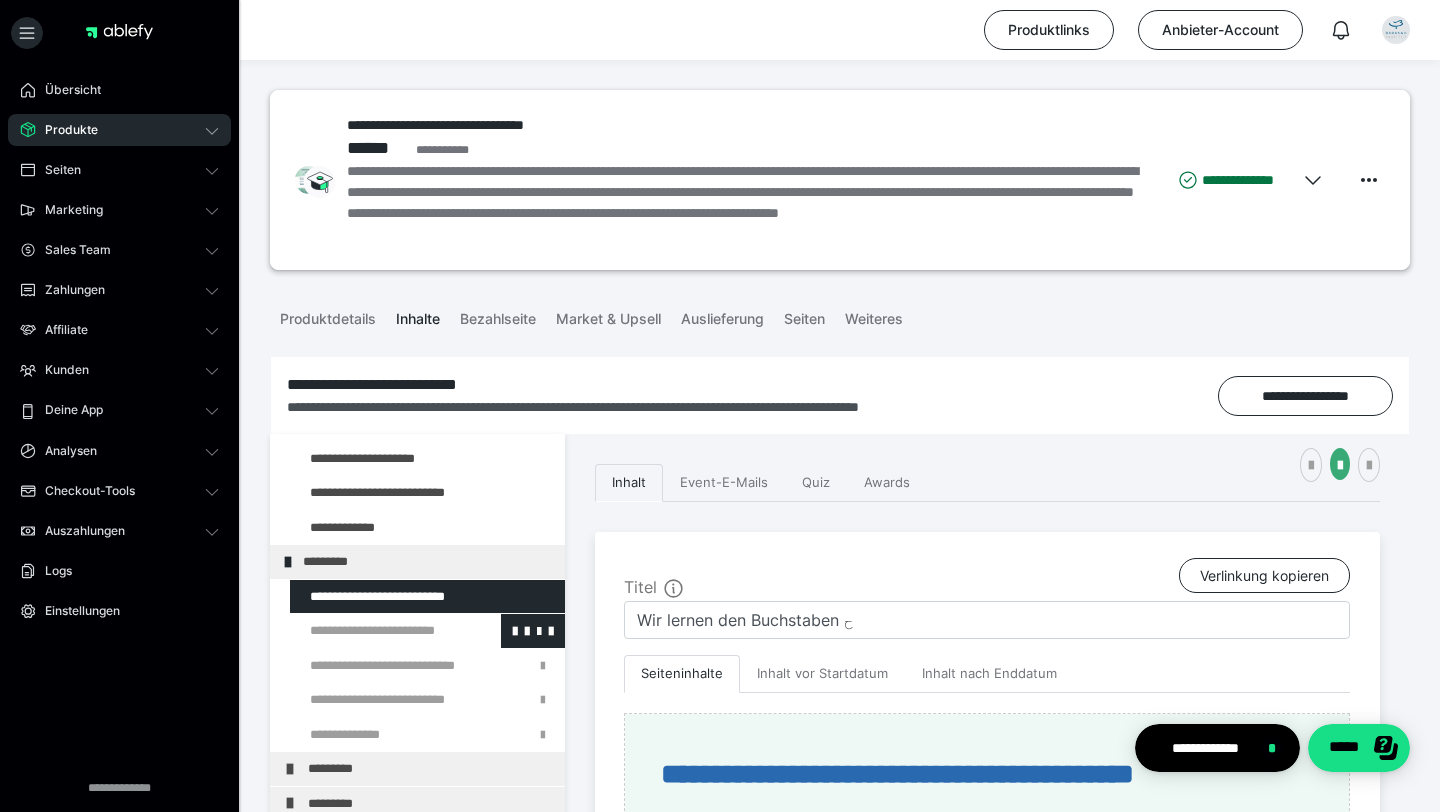 click at bounding box center [375, 631] 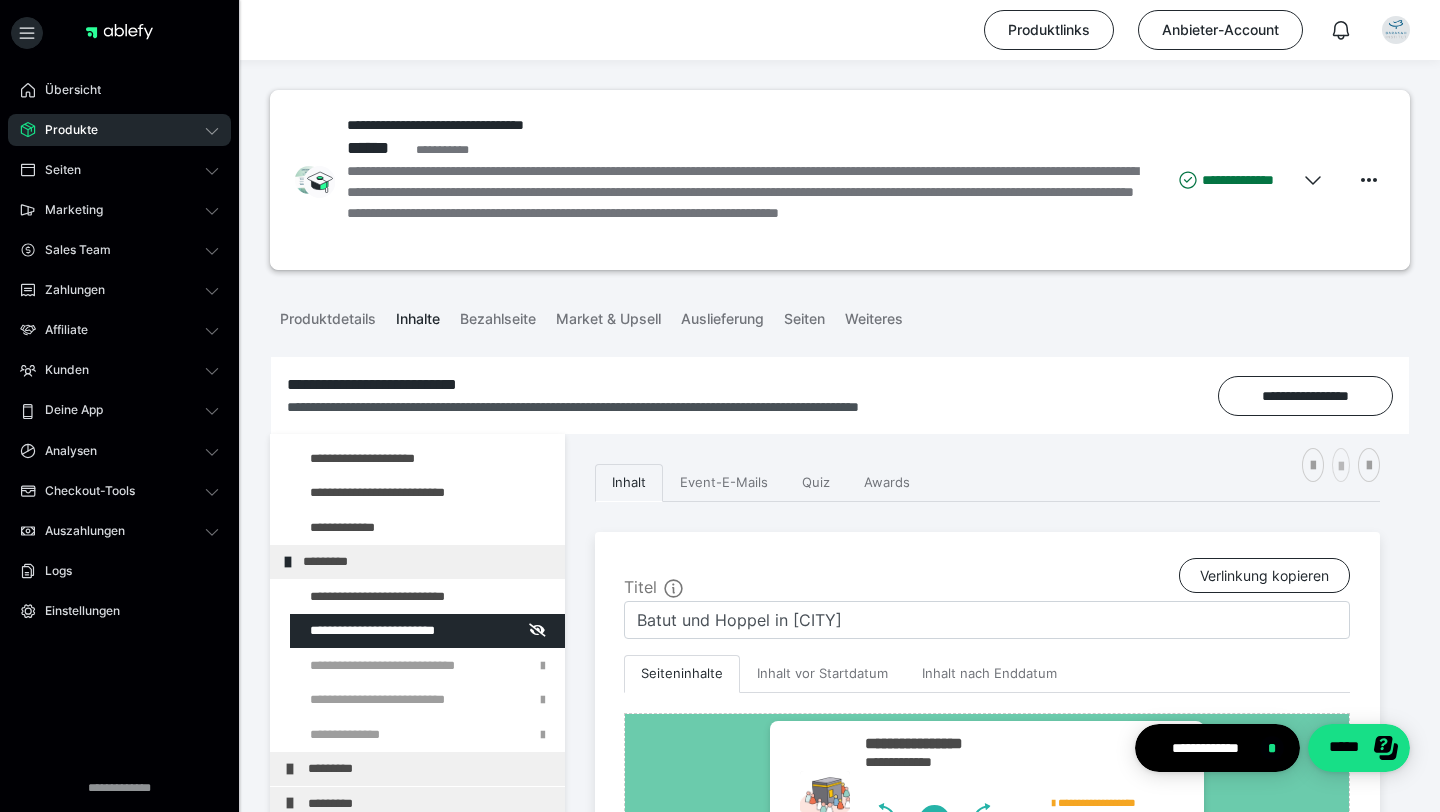 click at bounding box center (1341, 465) 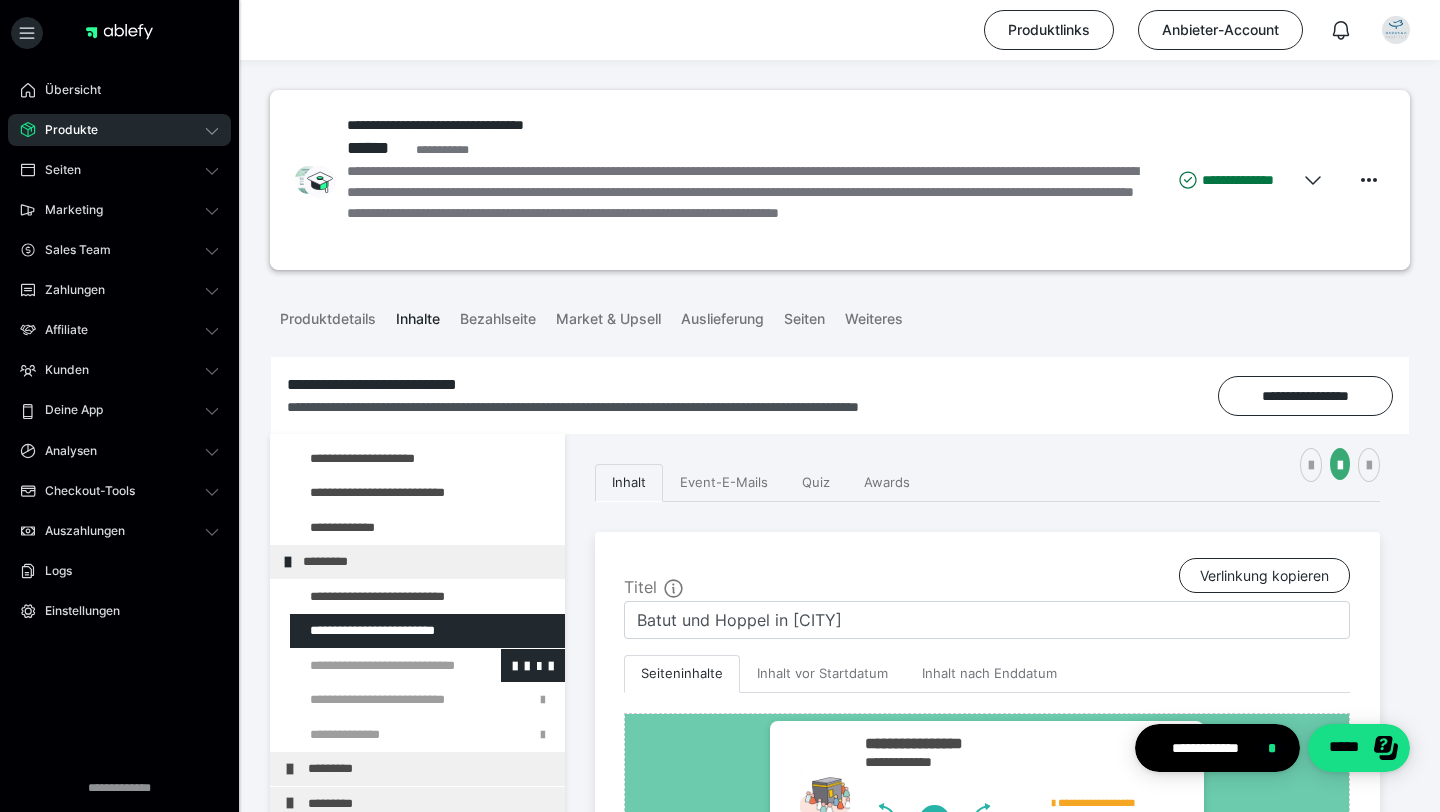click at bounding box center (375, 666) 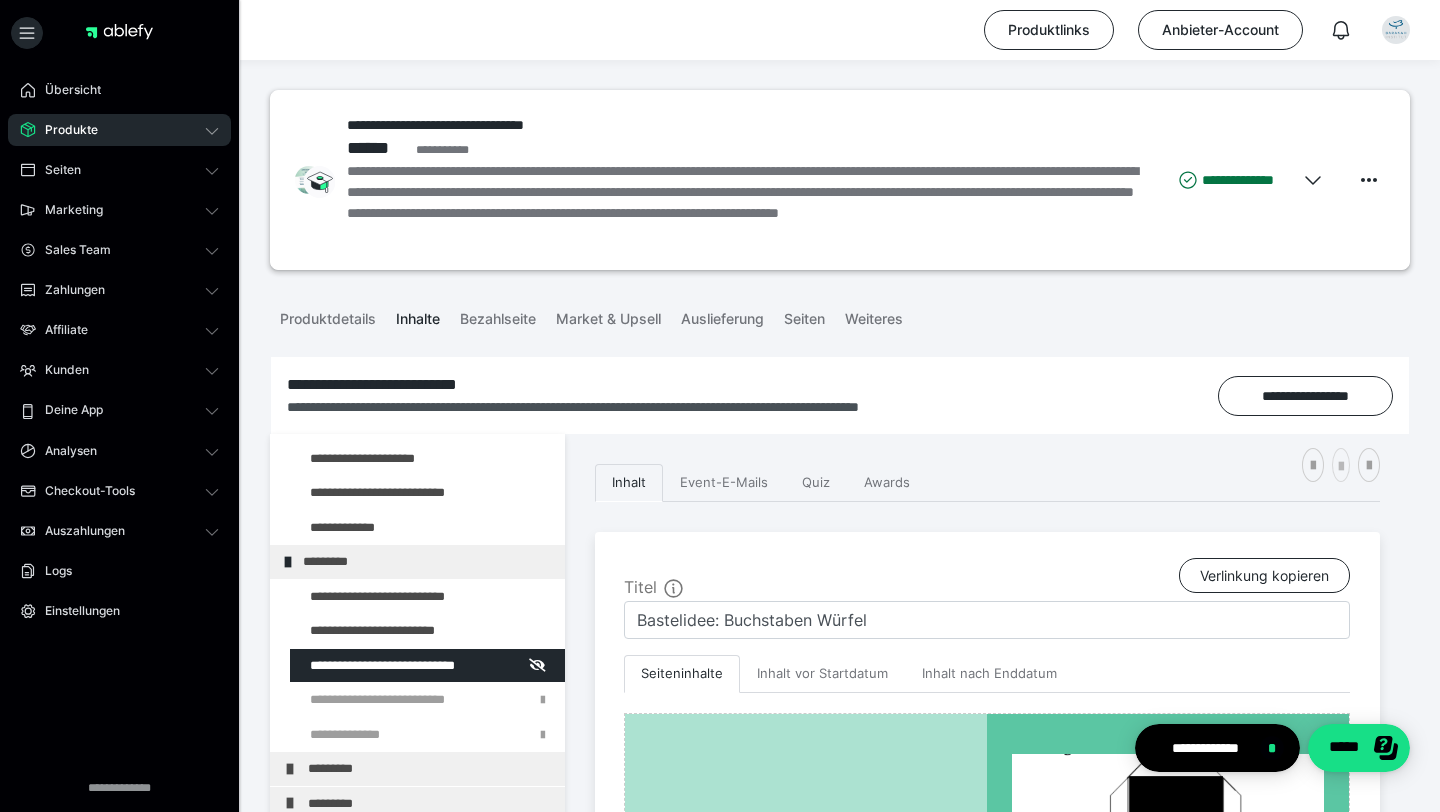 click at bounding box center [1341, 465] 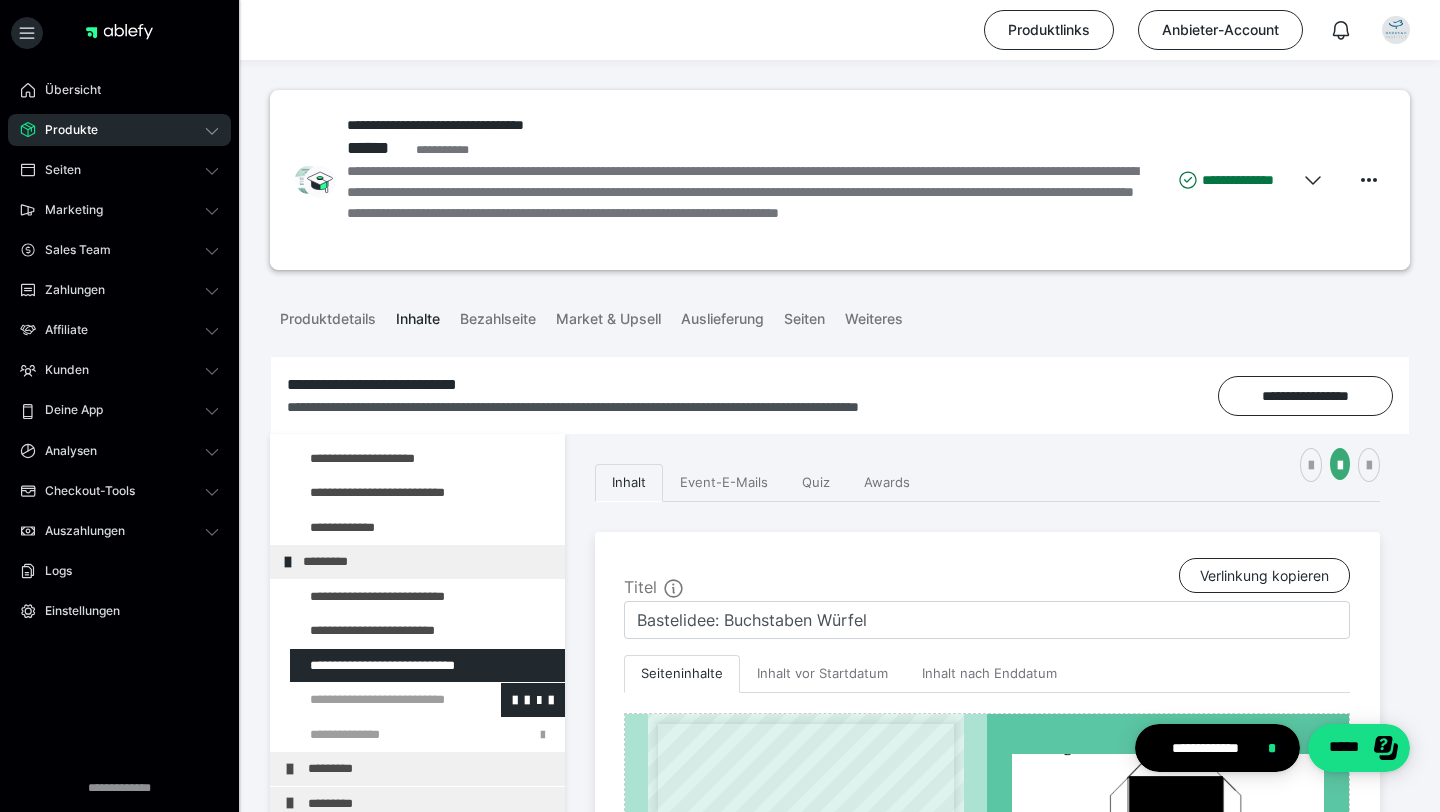 click at bounding box center [375, 700] 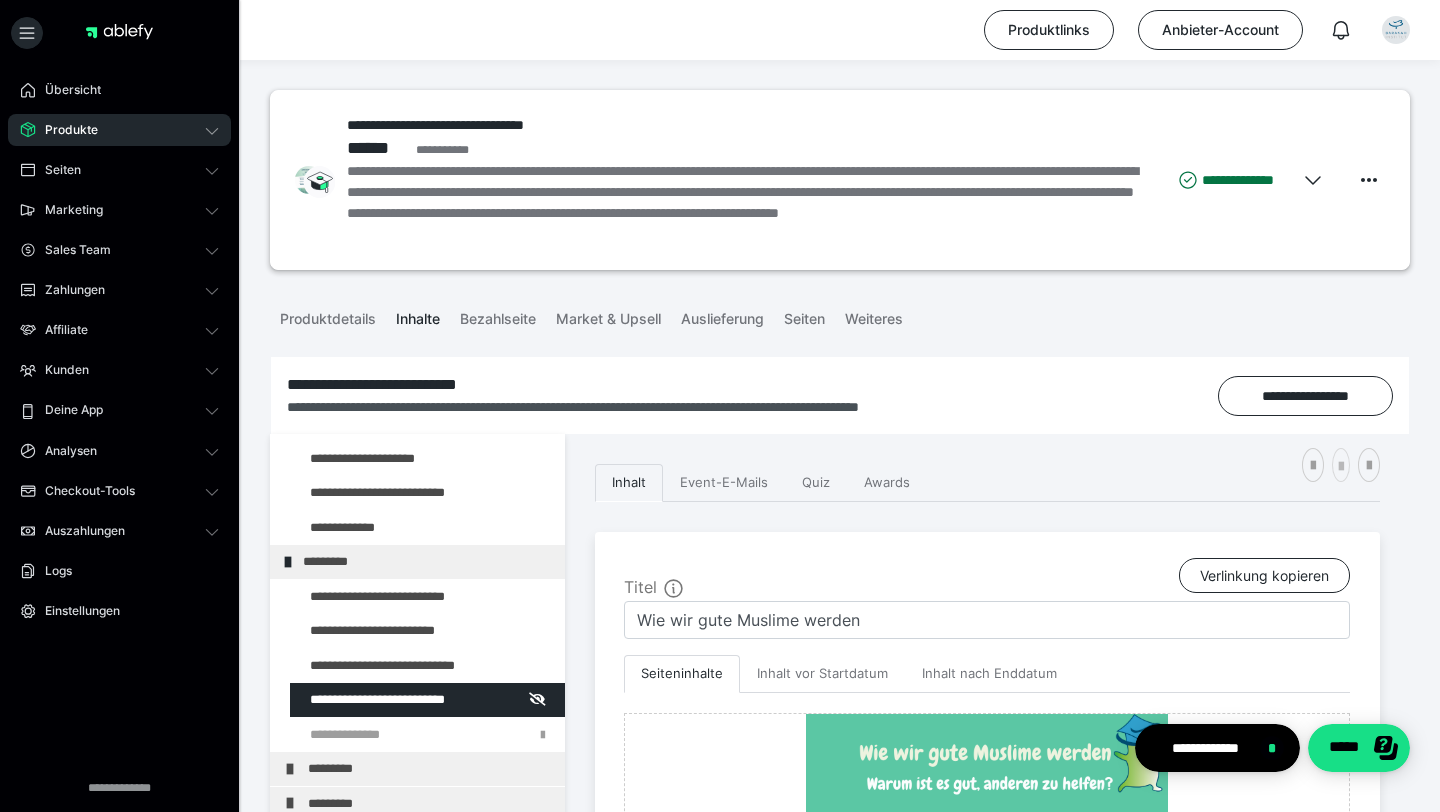 click at bounding box center [1341, 465] 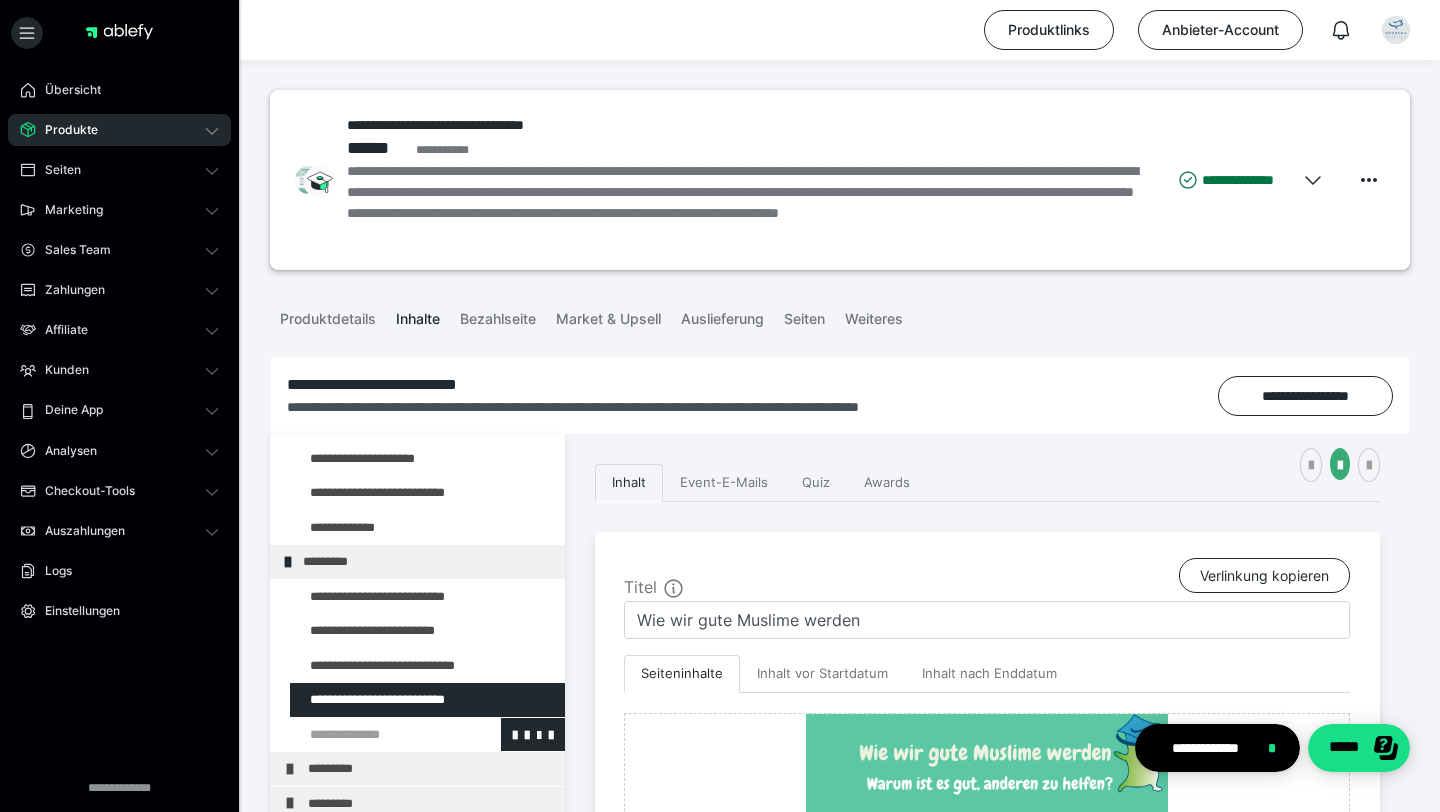 click at bounding box center (375, 735) 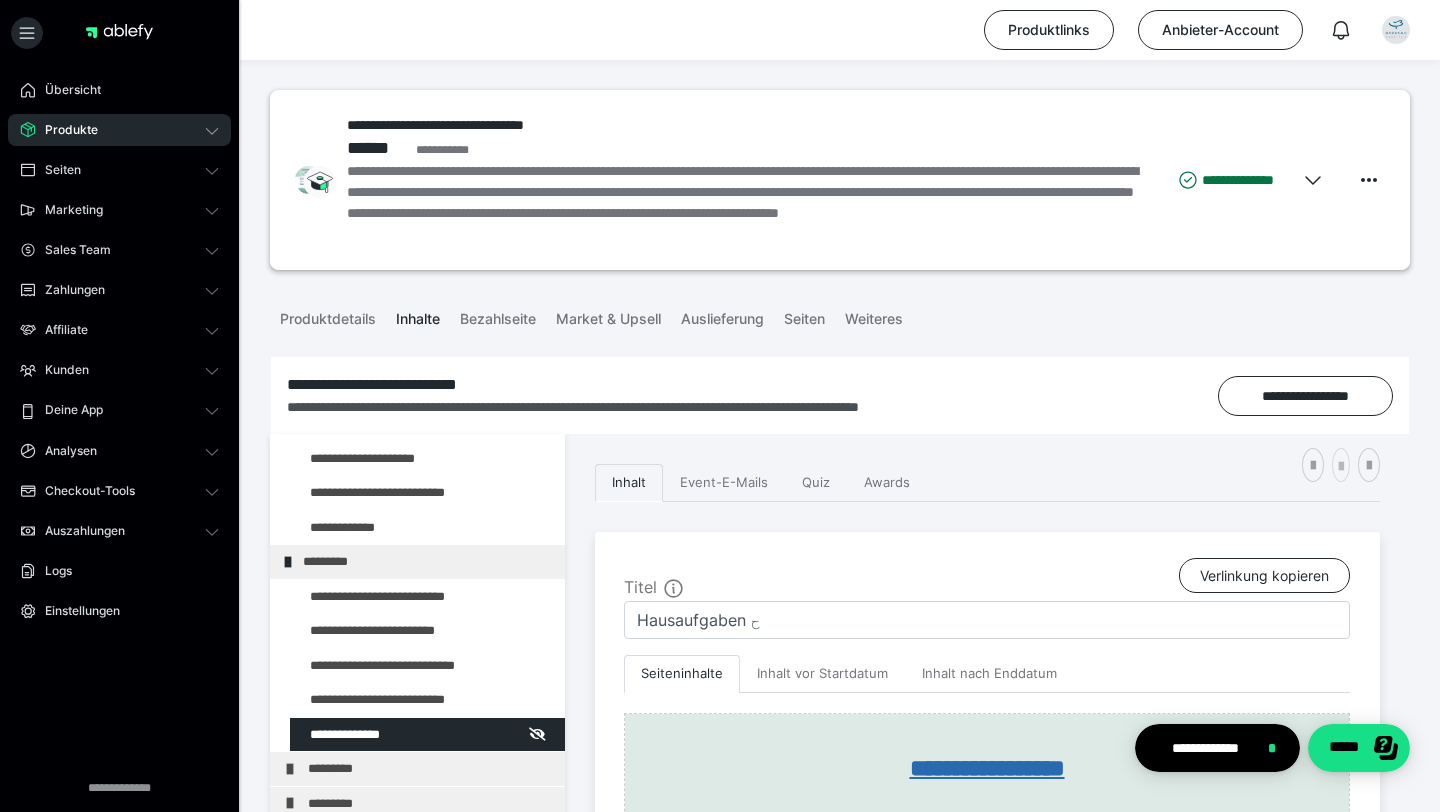click at bounding box center (1341, 465) 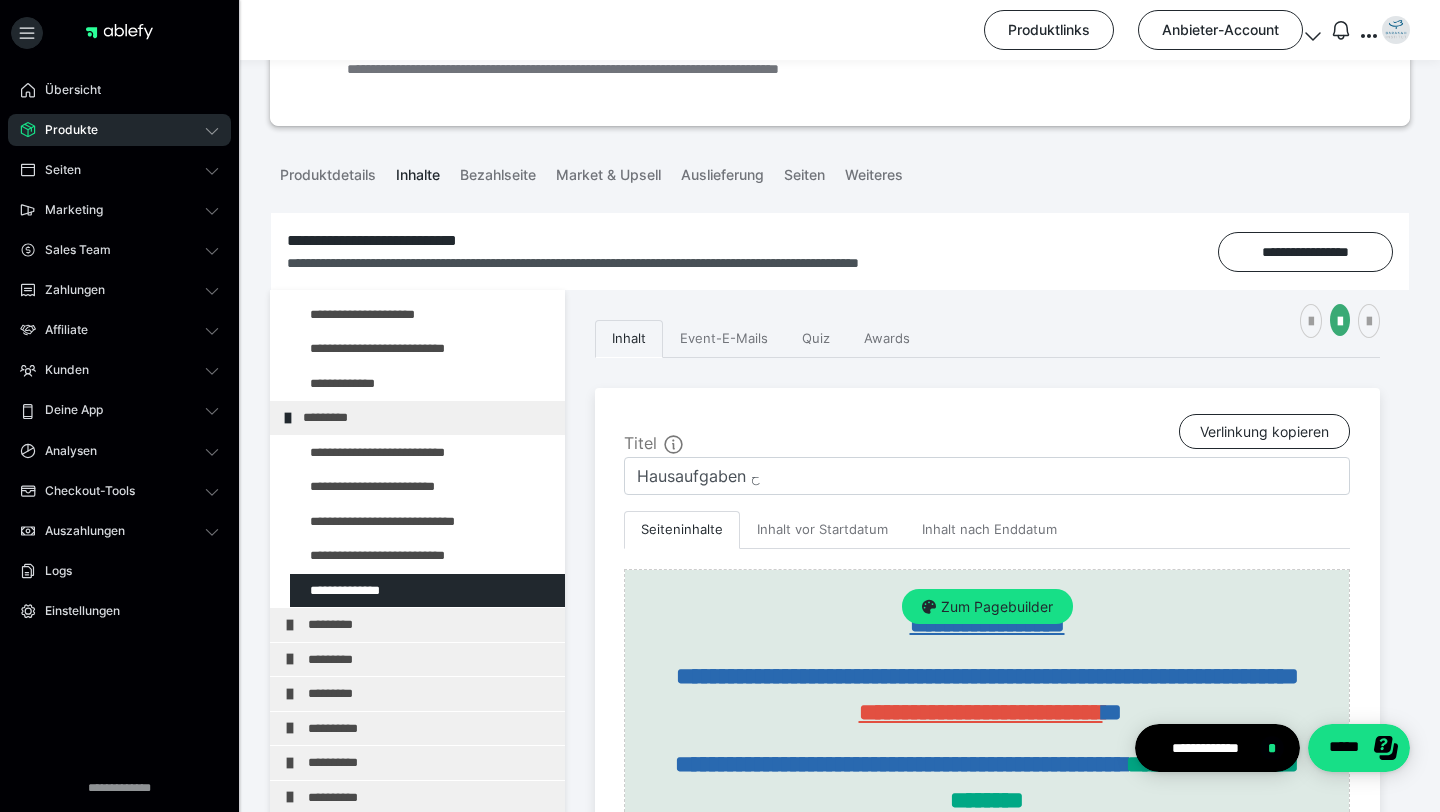 scroll, scrollTop: 0, scrollLeft: 0, axis: both 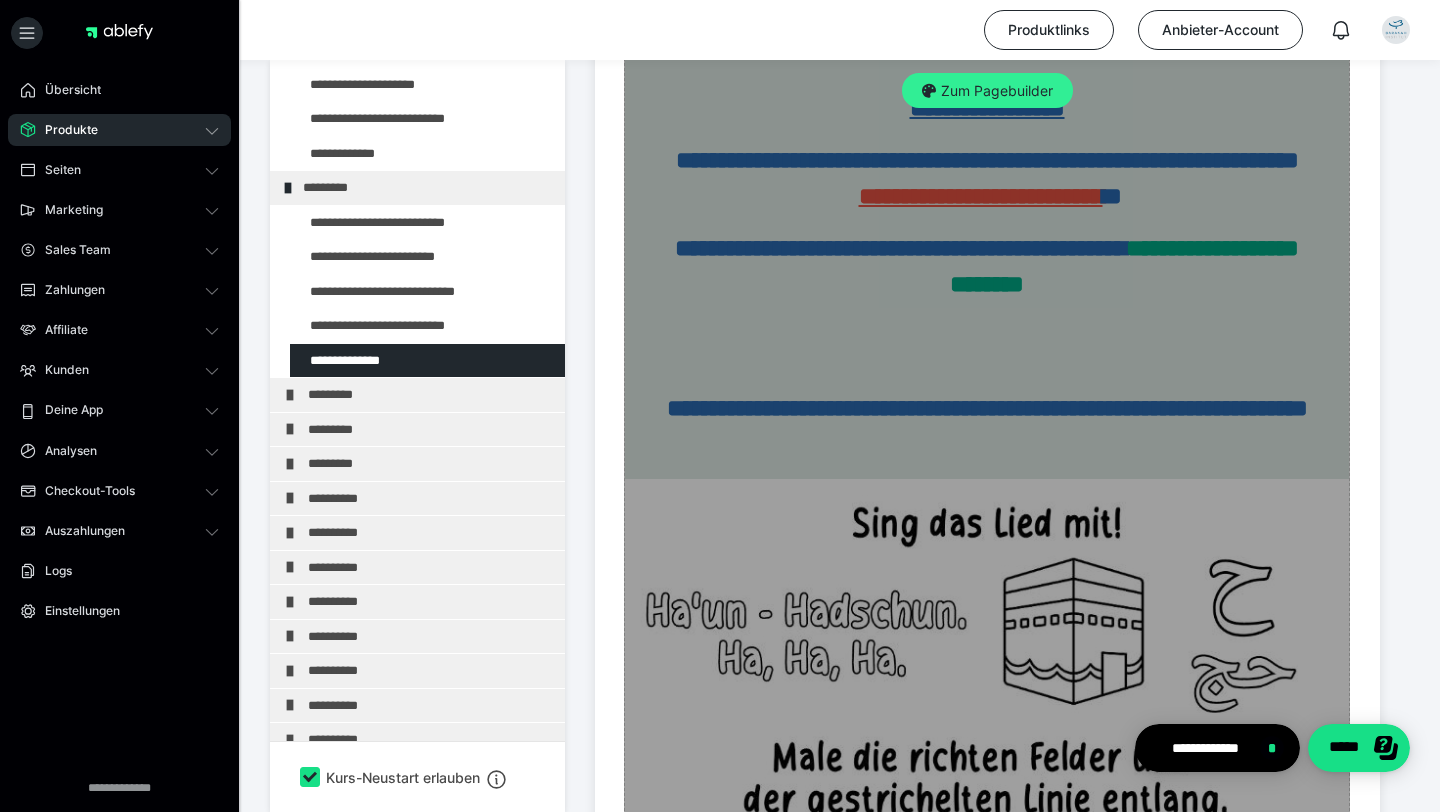 click on "Zum Pagebuilder" at bounding box center (987, 91) 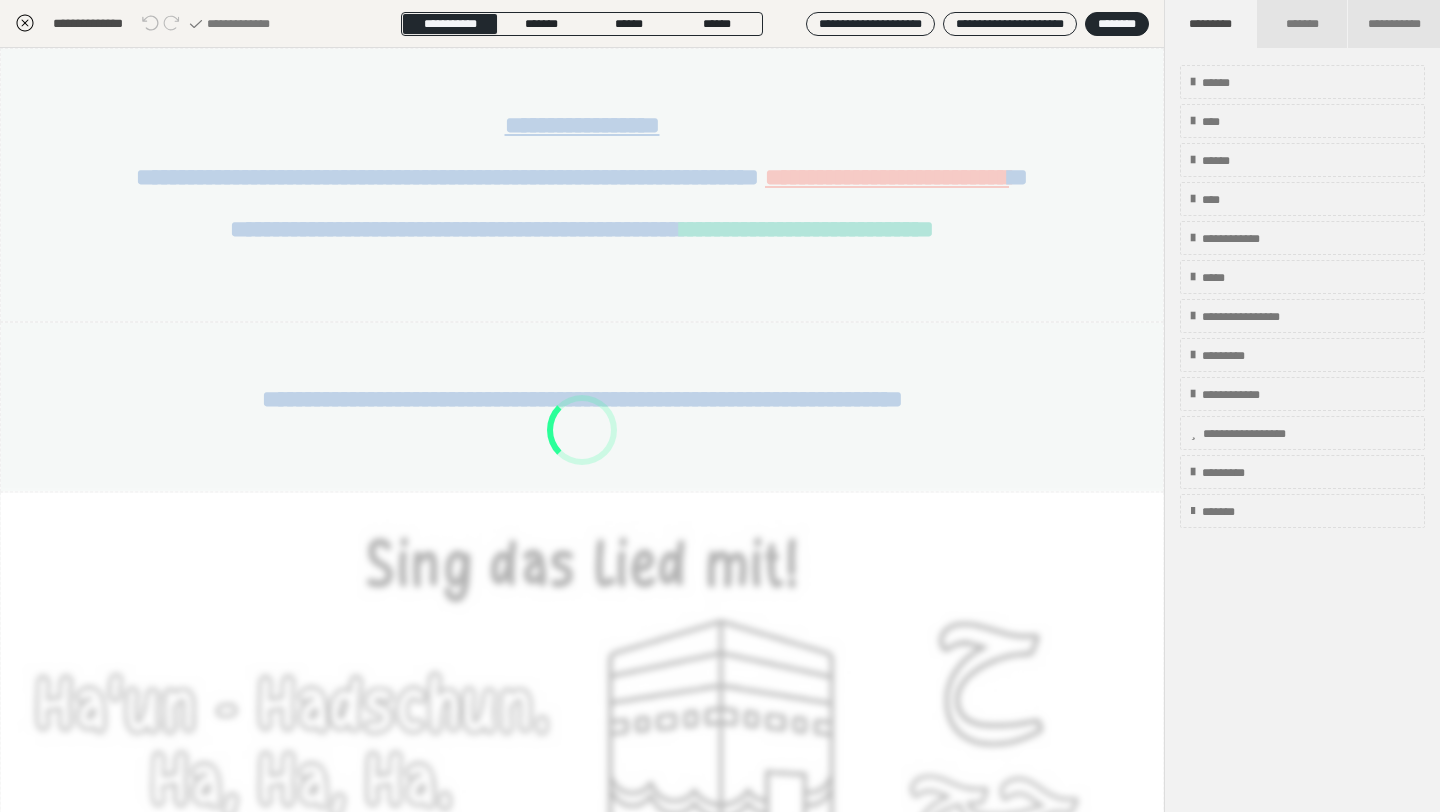 scroll, scrollTop: 374, scrollLeft: 0, axis: vertical 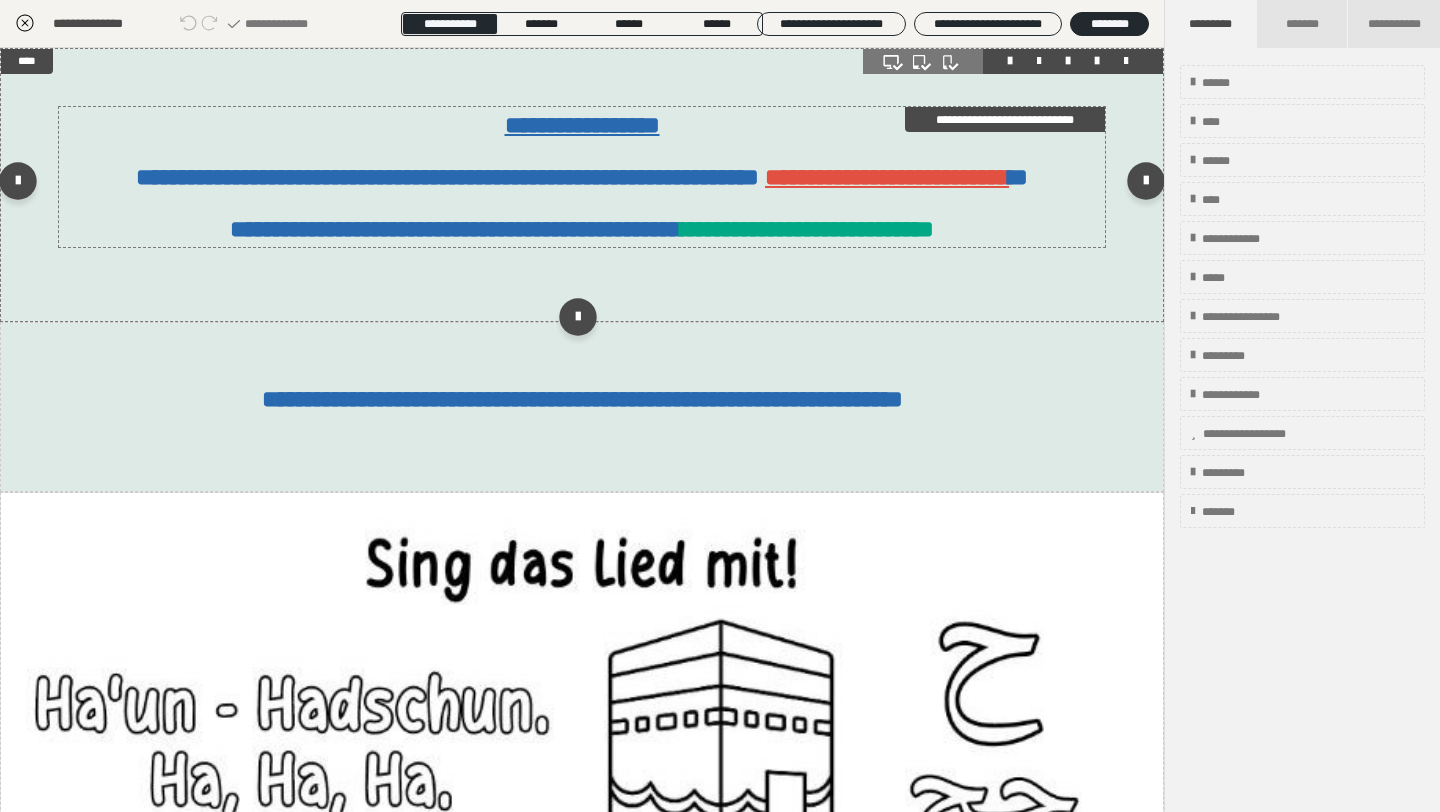 click on "**********" at bounding box center [582, 177] 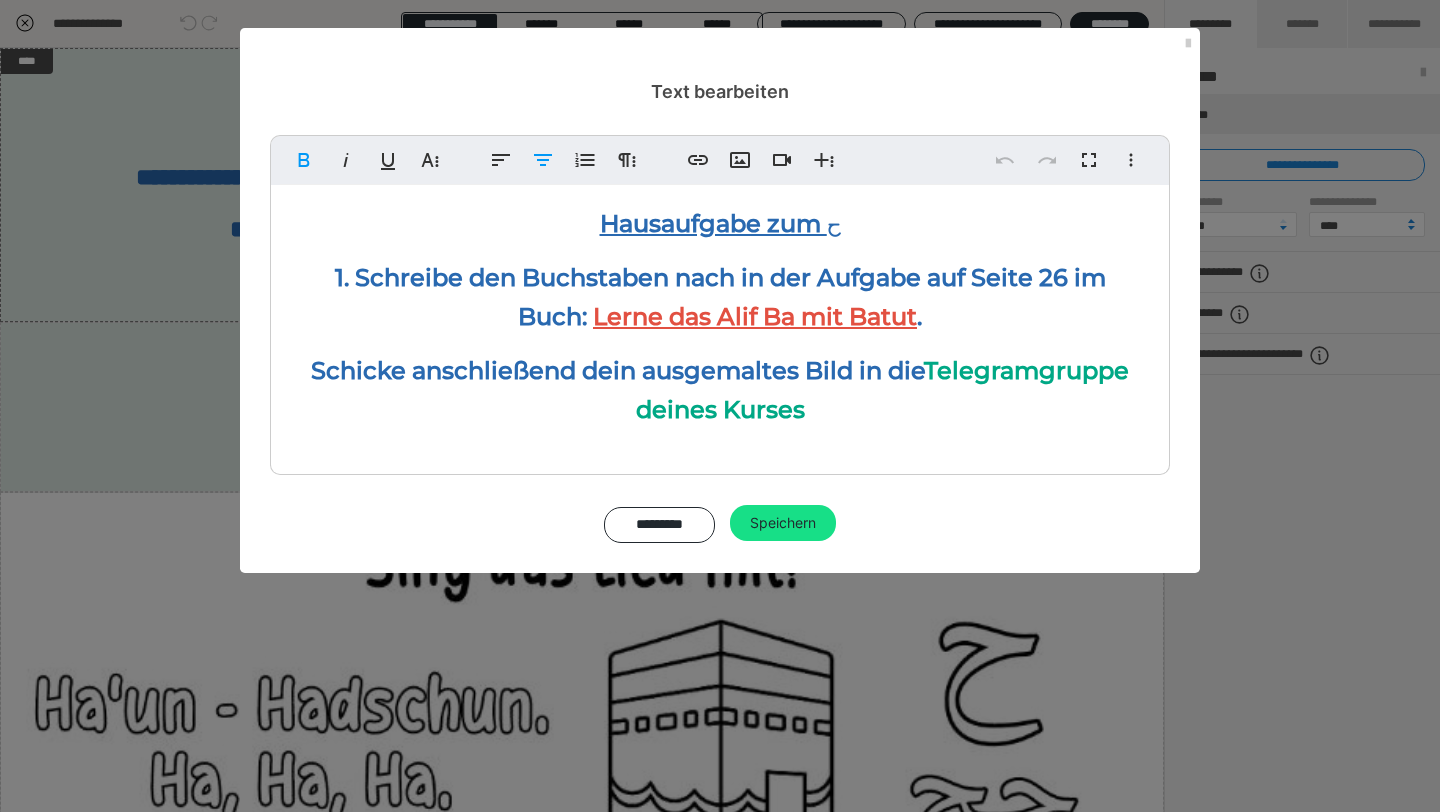 drag, startPoint x: 955, startPoint y: 315, endPoint x: 582, endPoint y: 225, distance: 383.7043 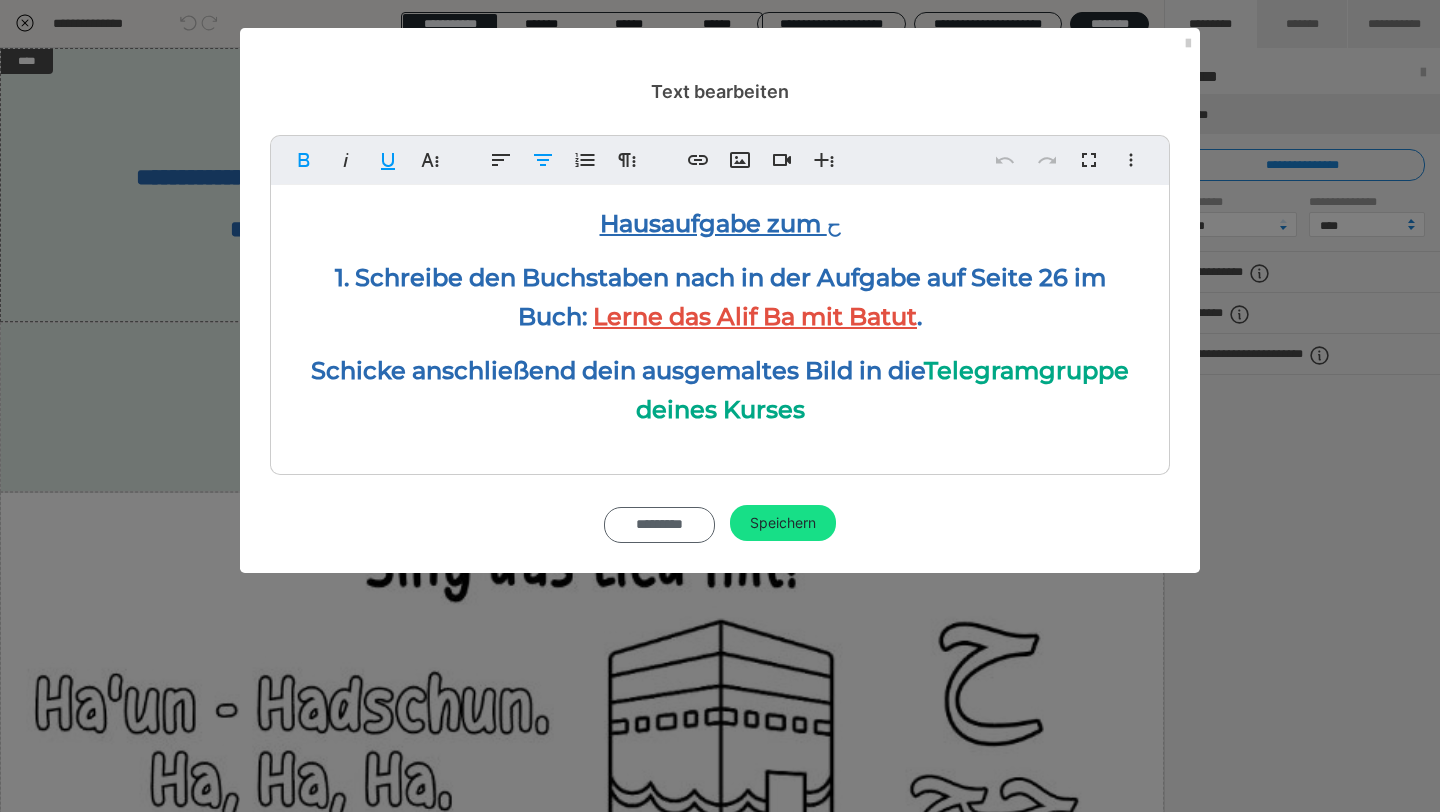 click on "*********" at bounding box center [659, 525] 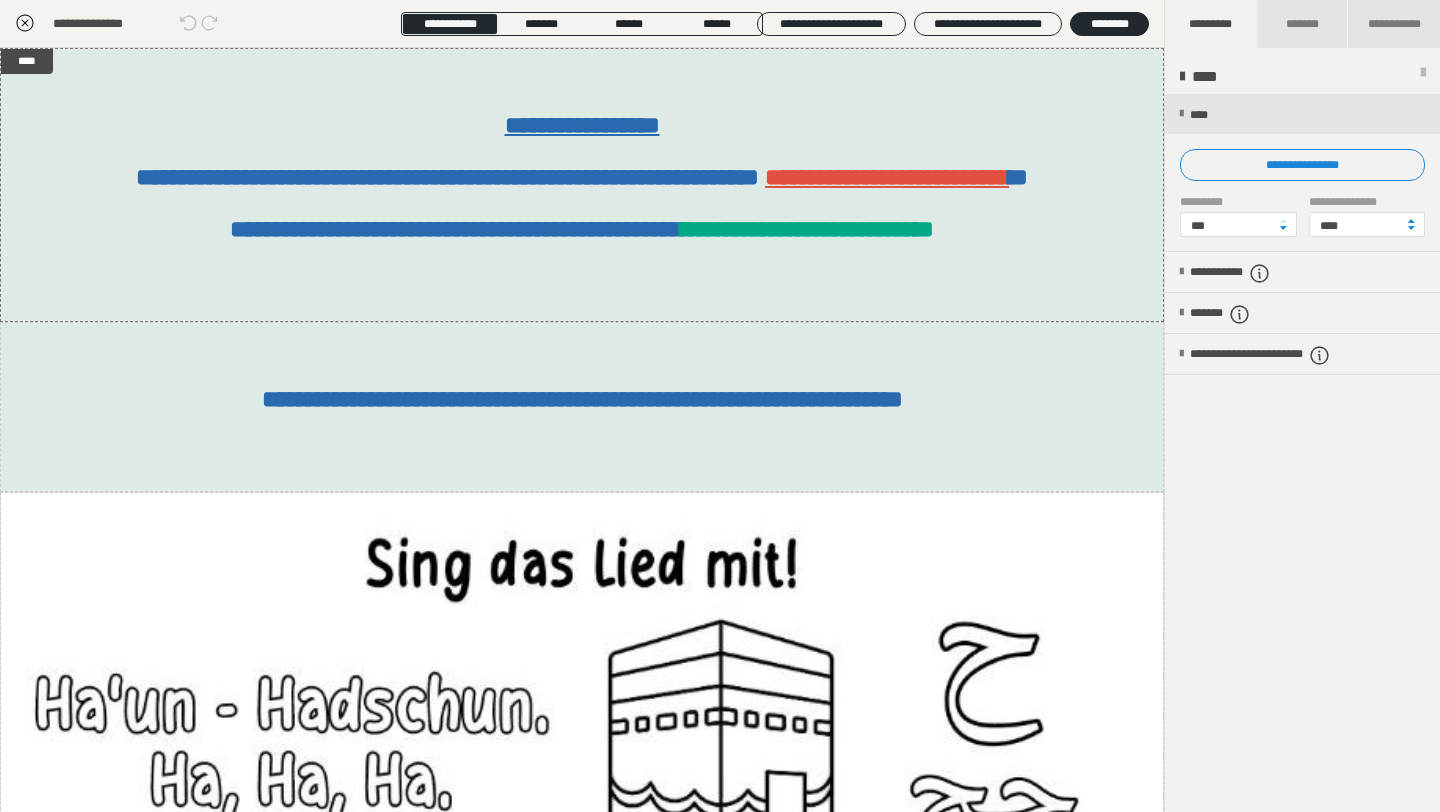 click 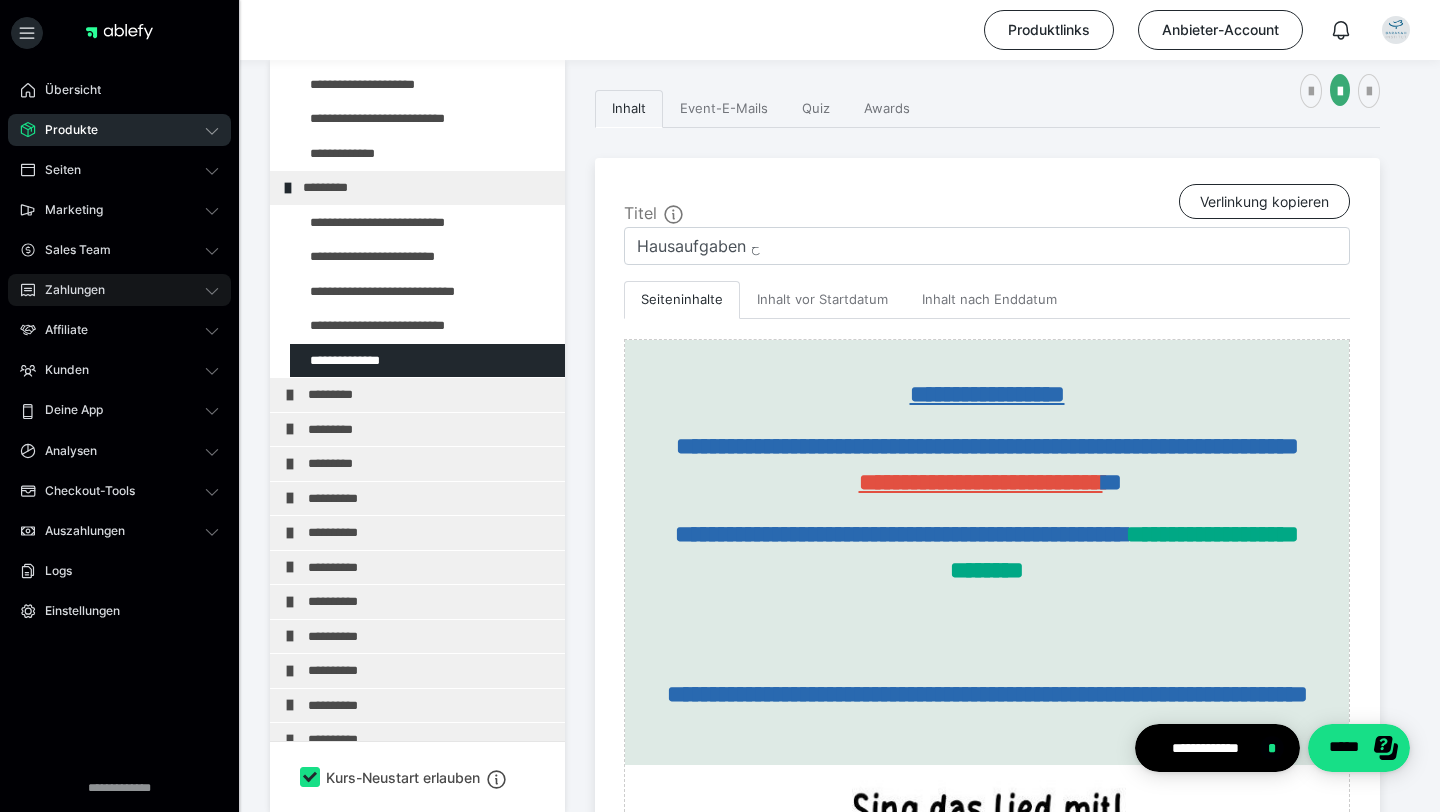 click on "Zahlungen" at bounding box center (68, 290) 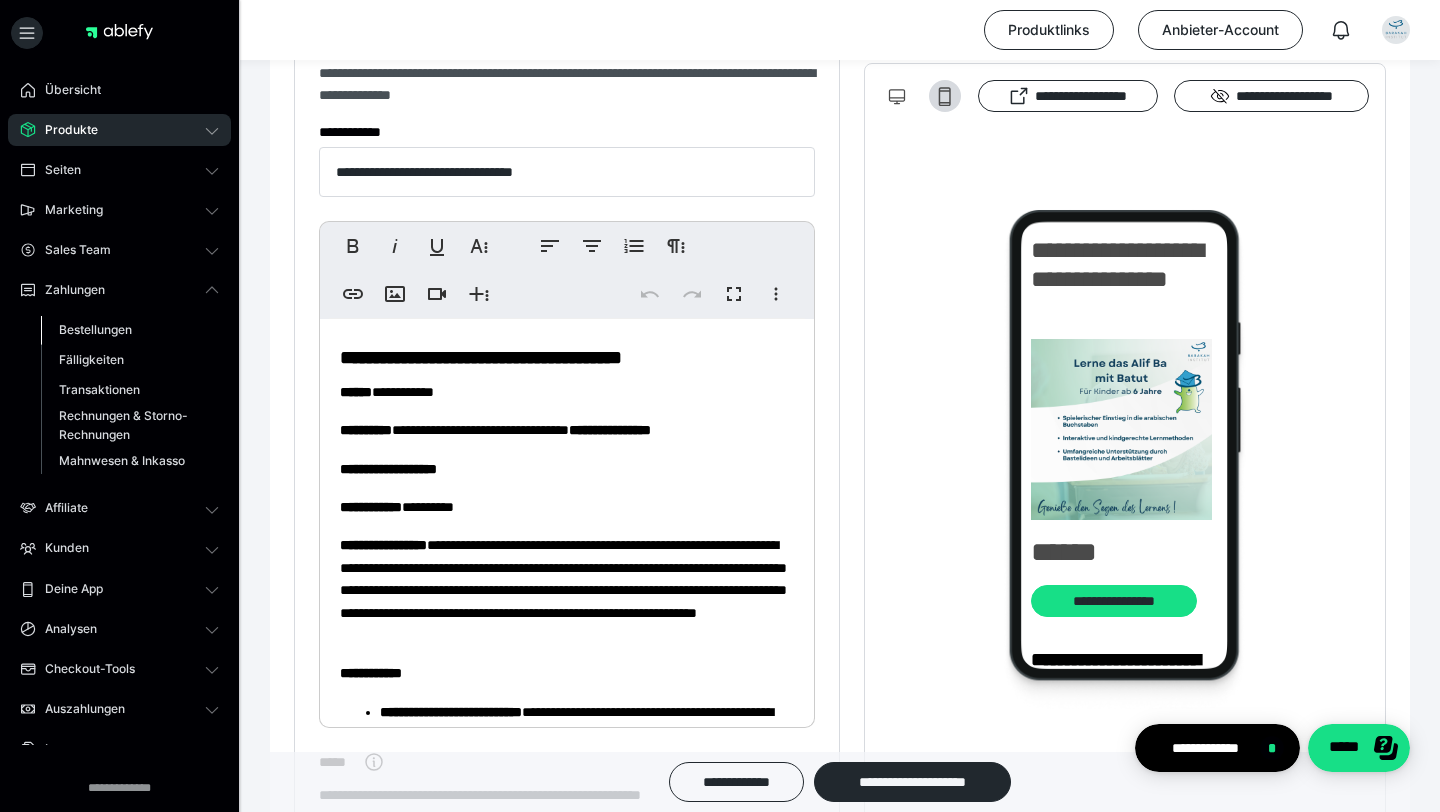 click on "Bestellungen" at bounding box center [95, 329] 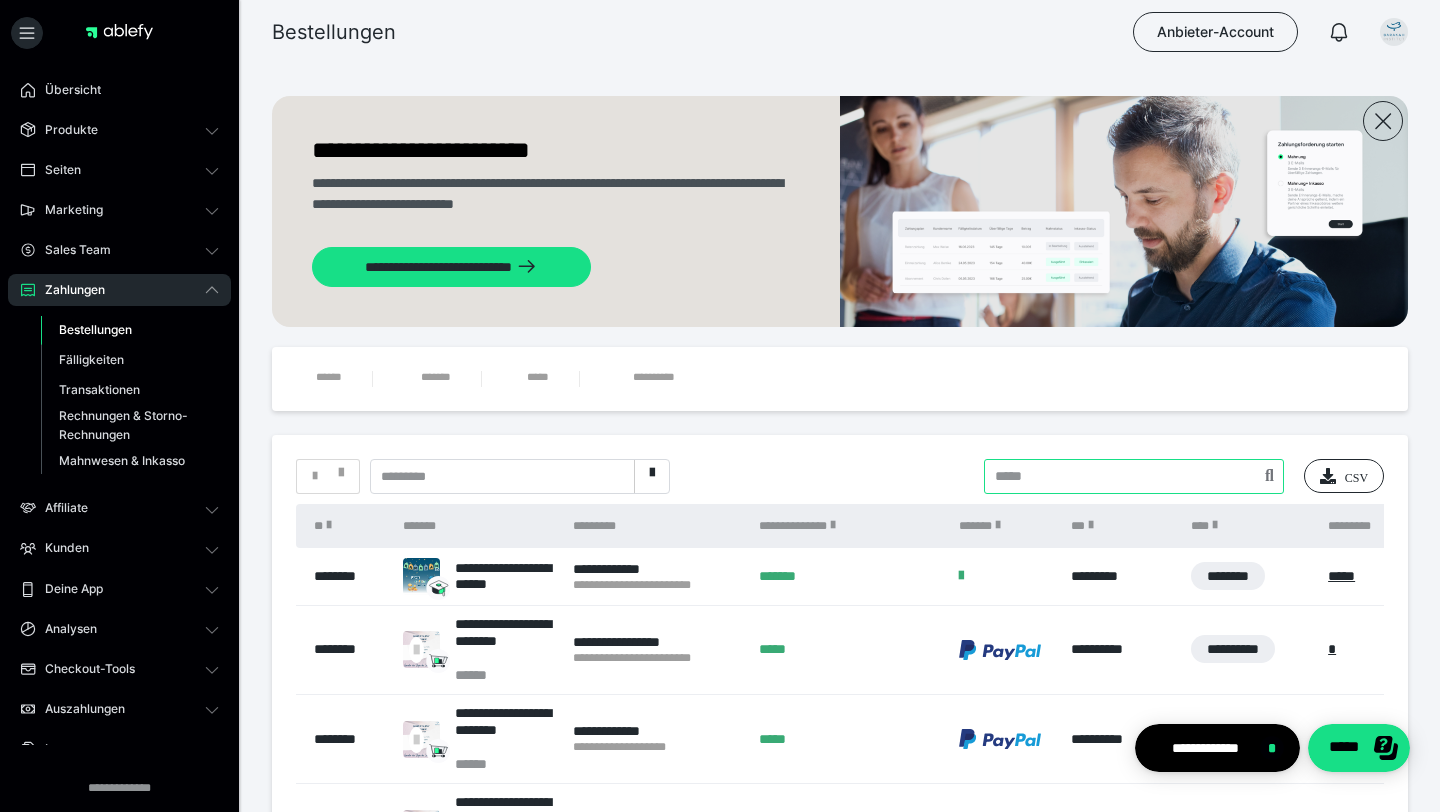 click at bounding box center (1134, 476) 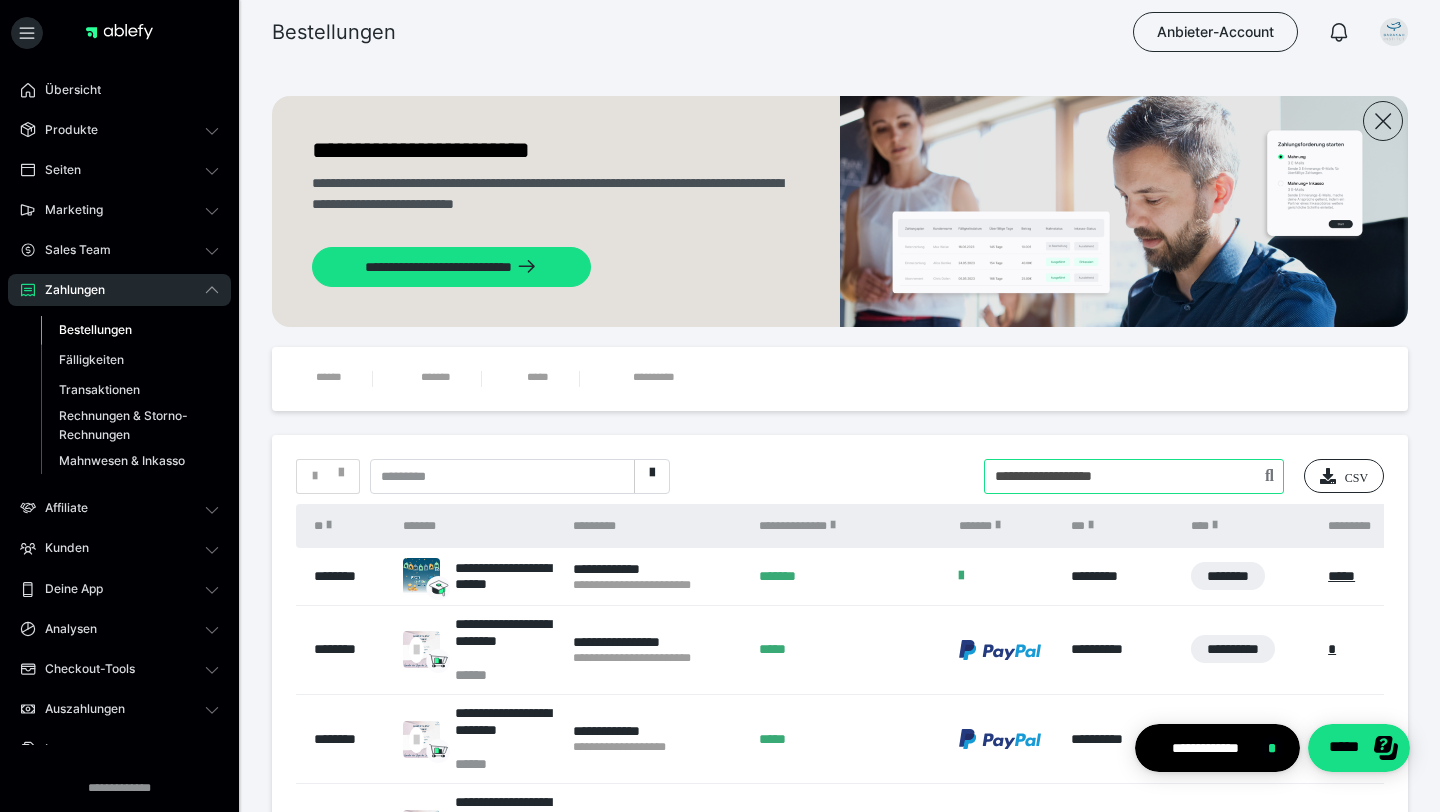 type on "**********" 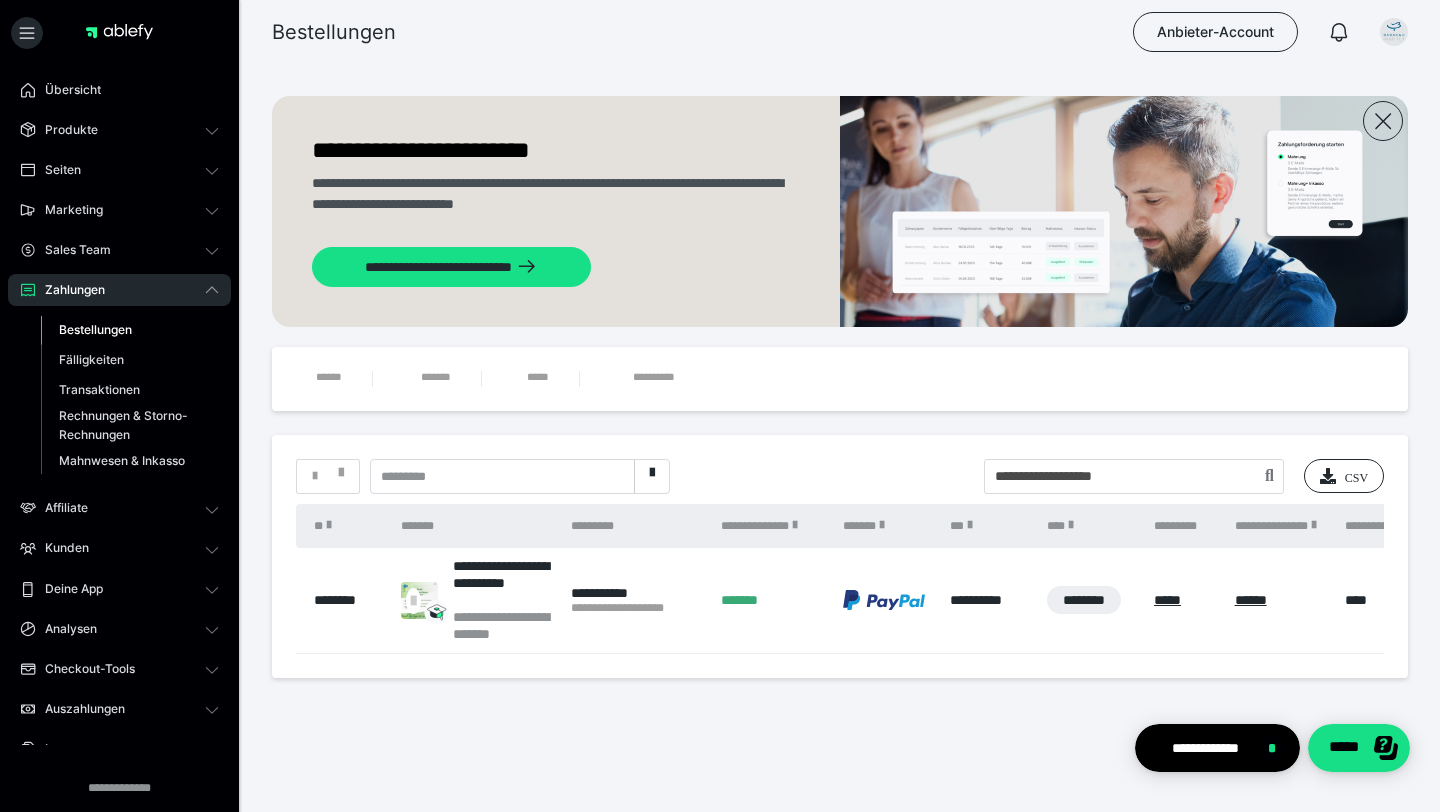 scroll, scrollTop: 0, scrollLeft: 775, axis: horizontal 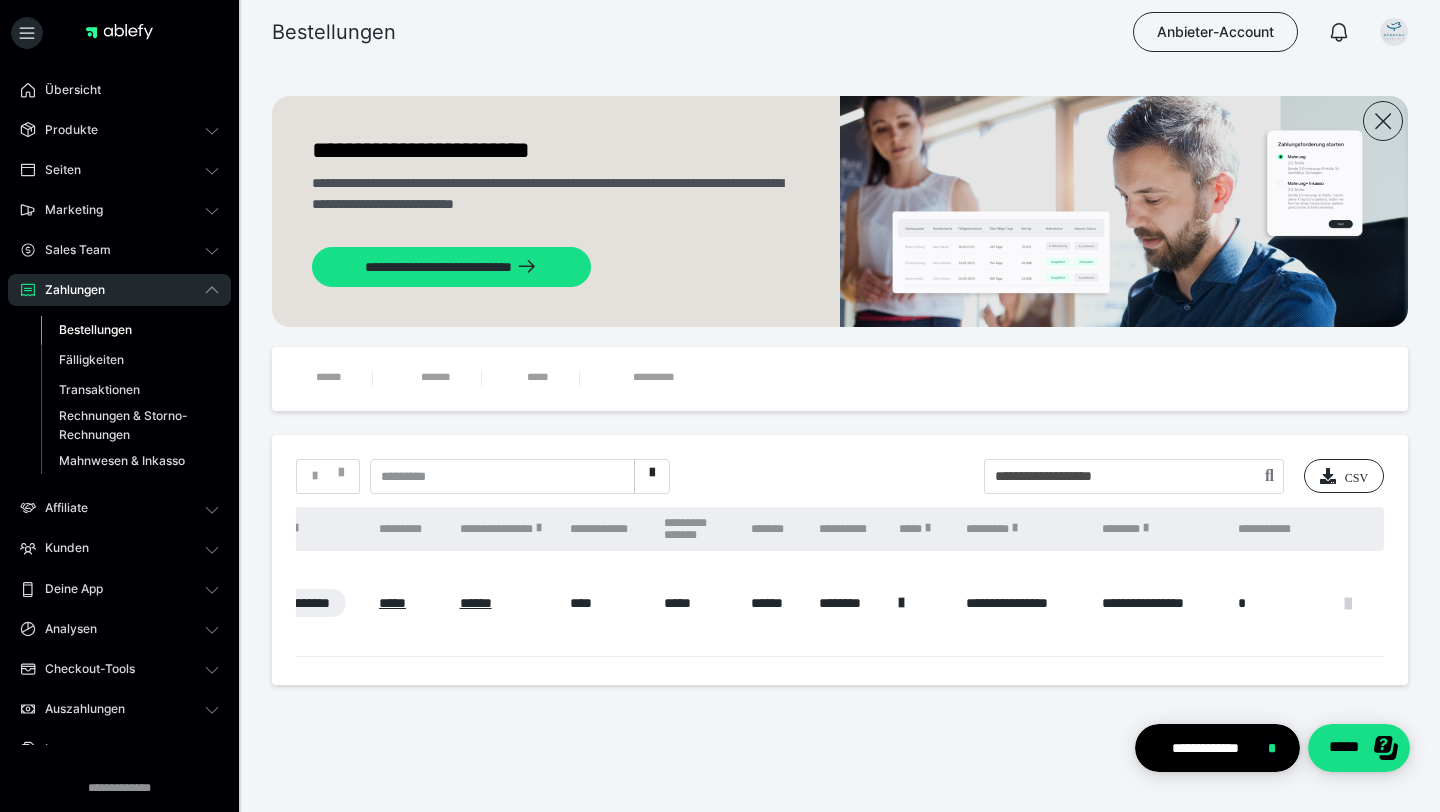click at bounding box center [1348, 604] 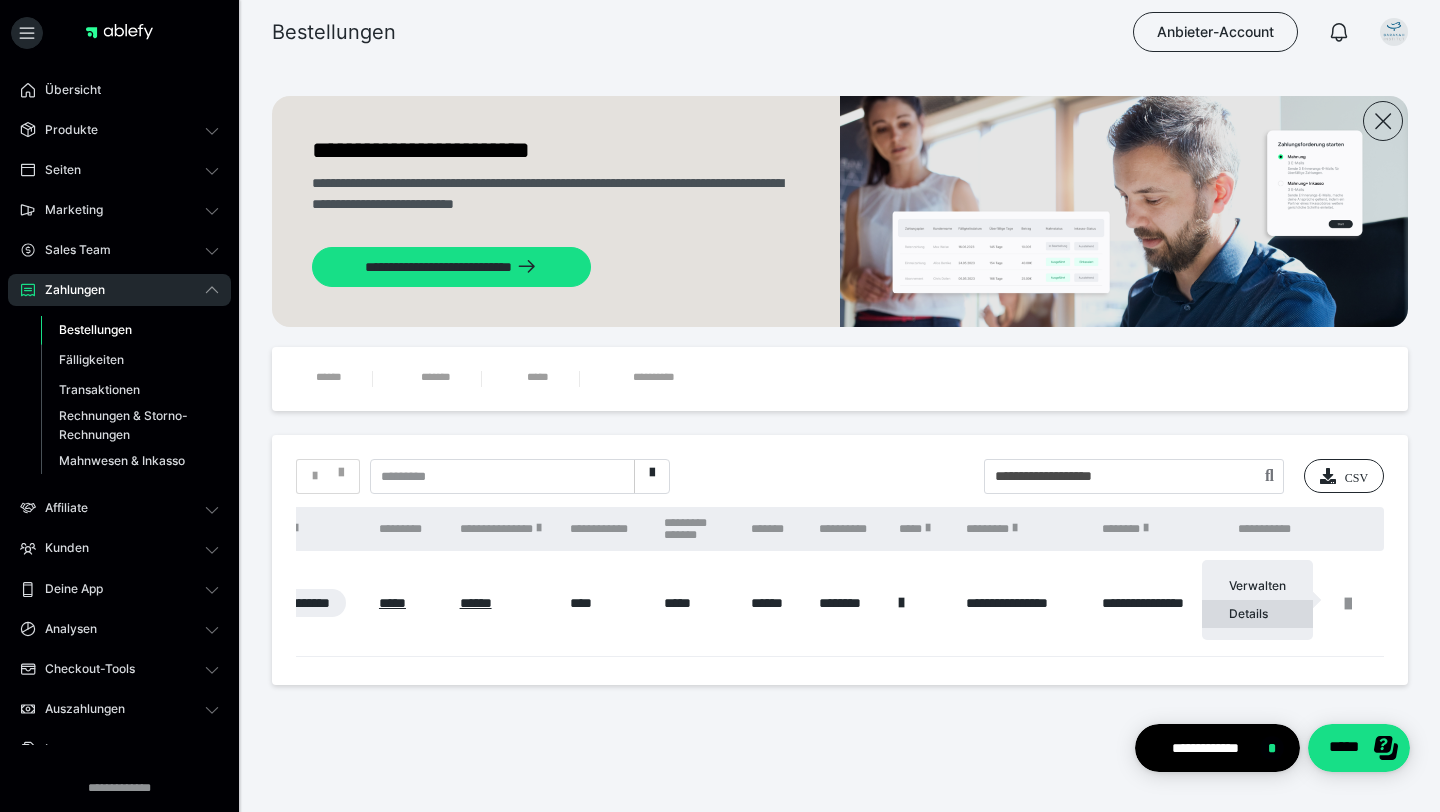 click on "Details" at bounding box center (1257, 614) 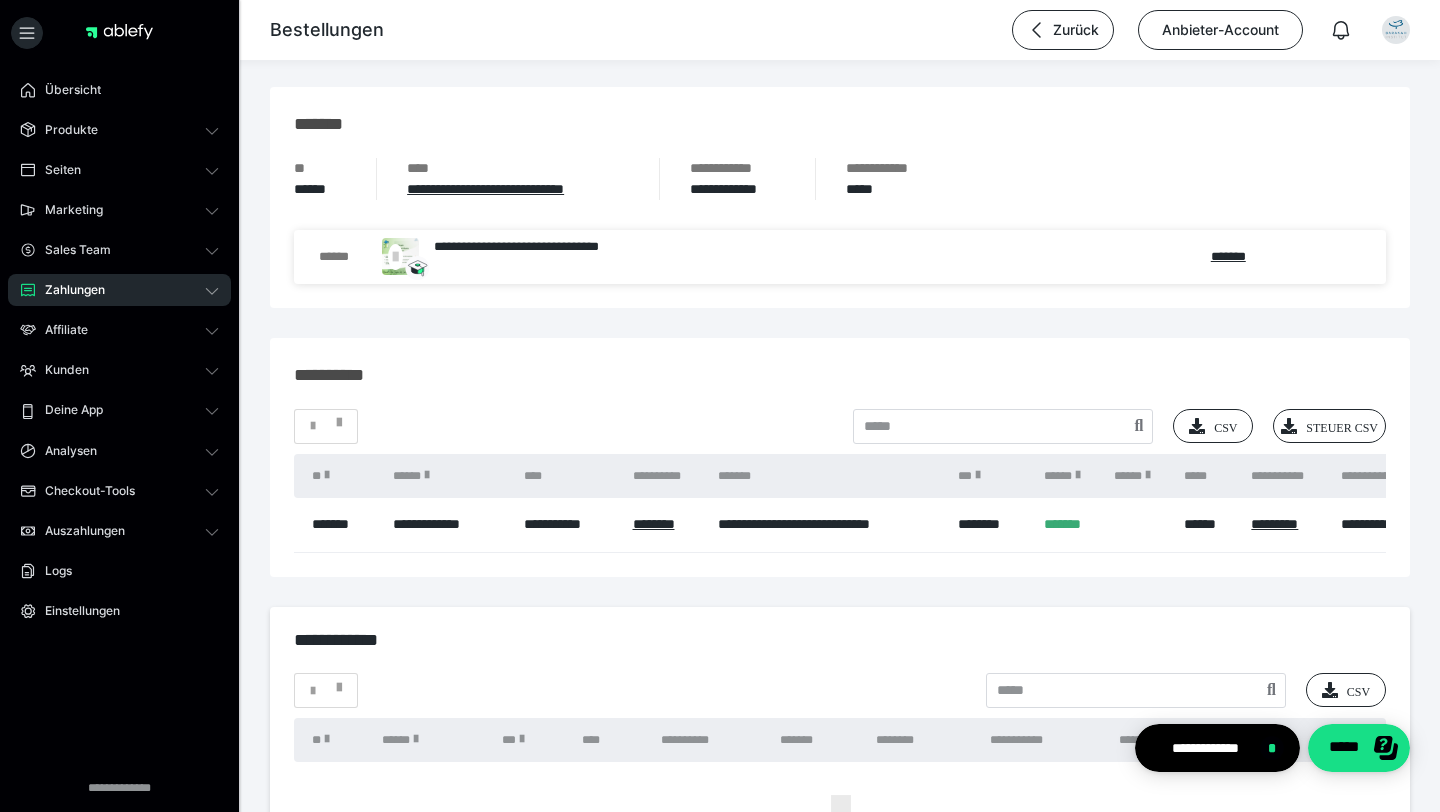 scroll, scrollTop: 1509, scrollLeft: 0, axis: vertical 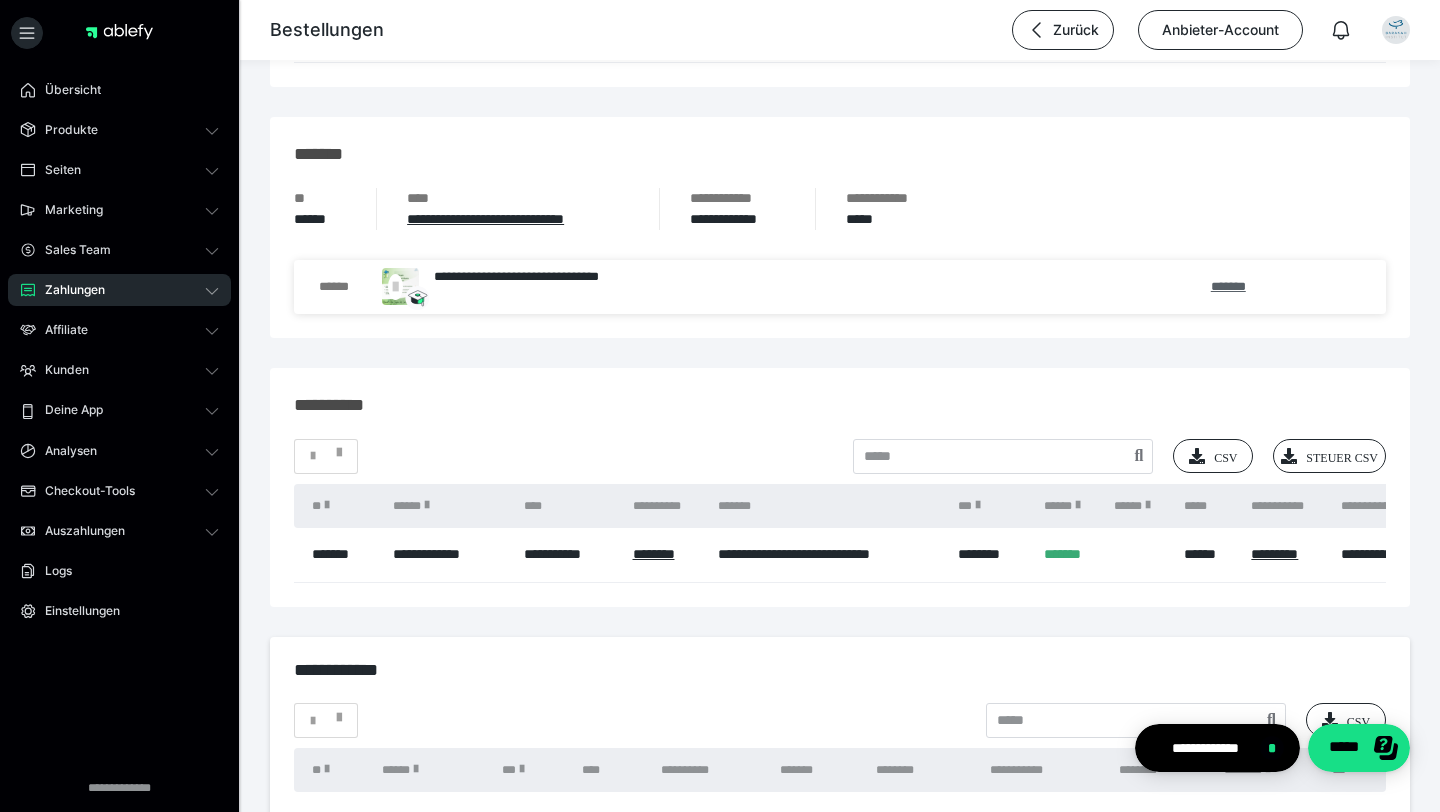 click on "*******" at bounding box center (1228, 286) 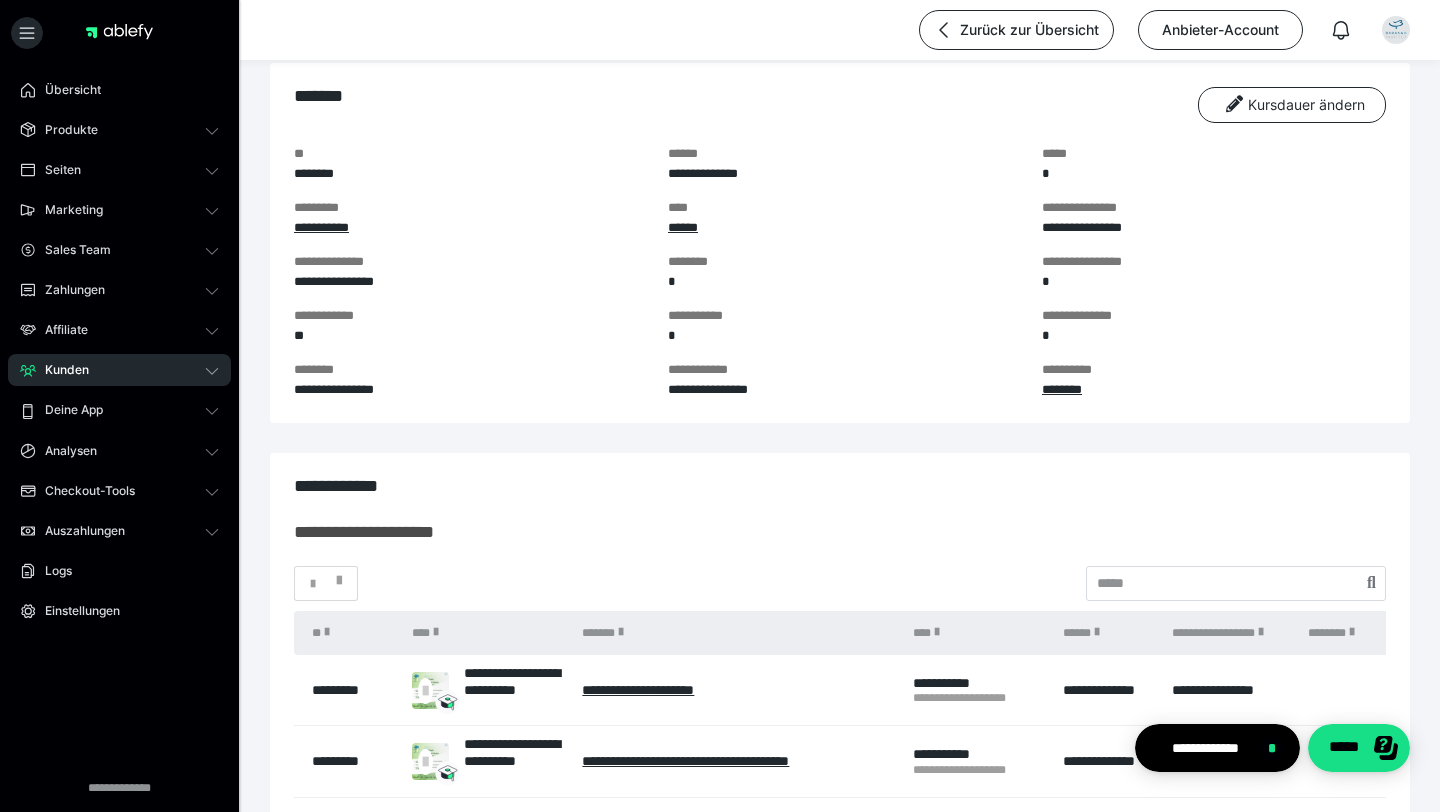 scroll, scrollTop: 0, scrollLeft: 0, axis: both 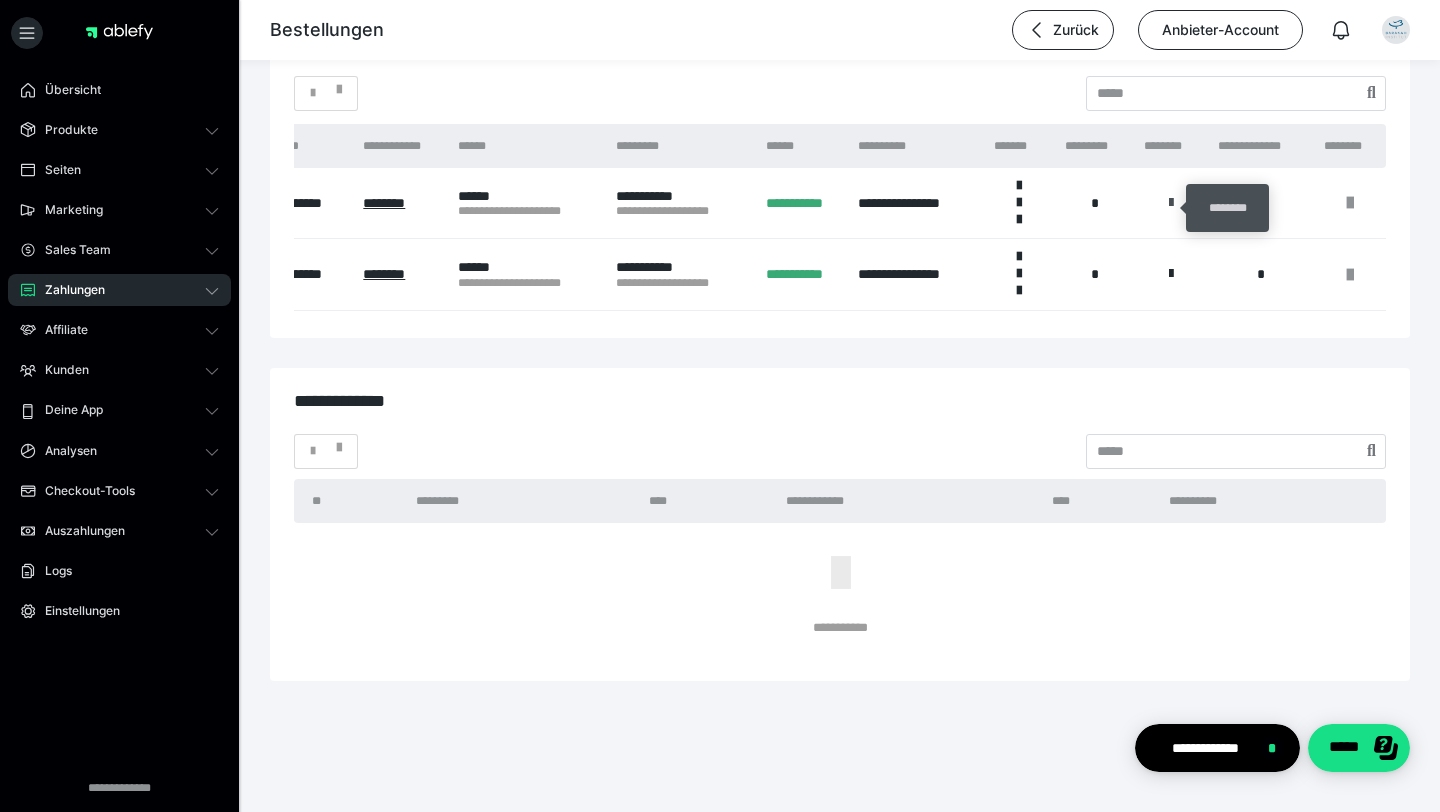 click at bounding box center [1171, 203] 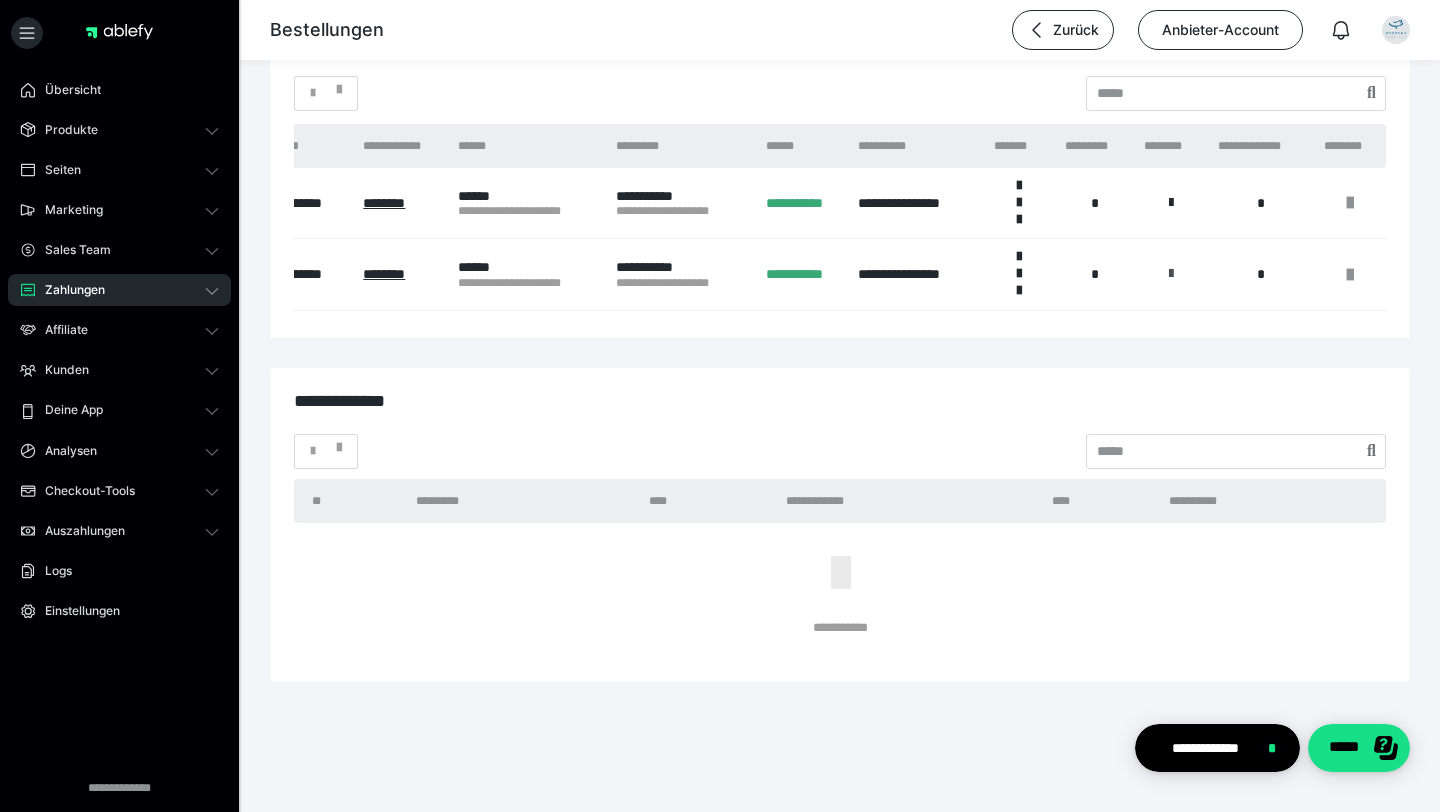 click at bounding box center (1171, 274) 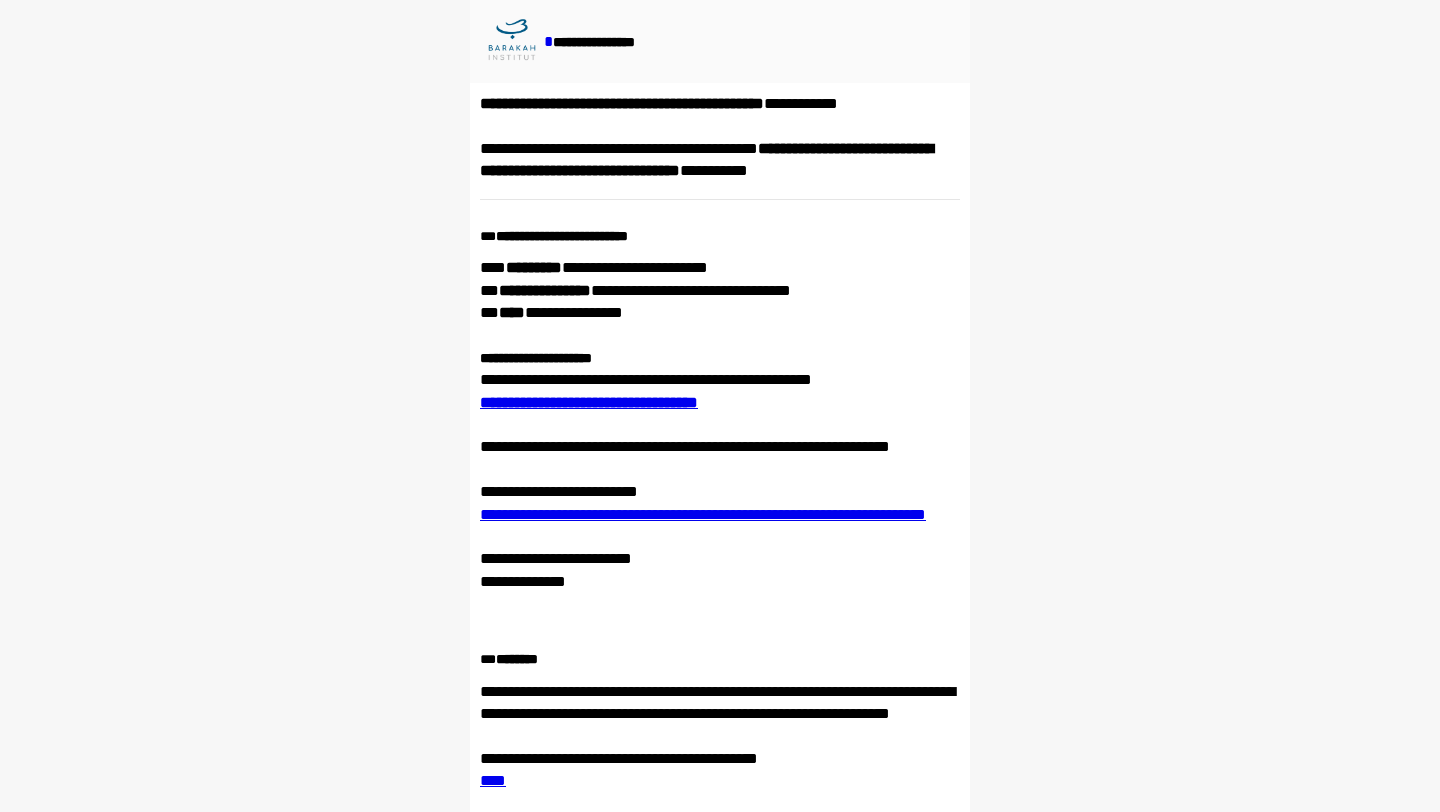 scroll, scrollTop: 0, scrollLeft: 0, axis: both 